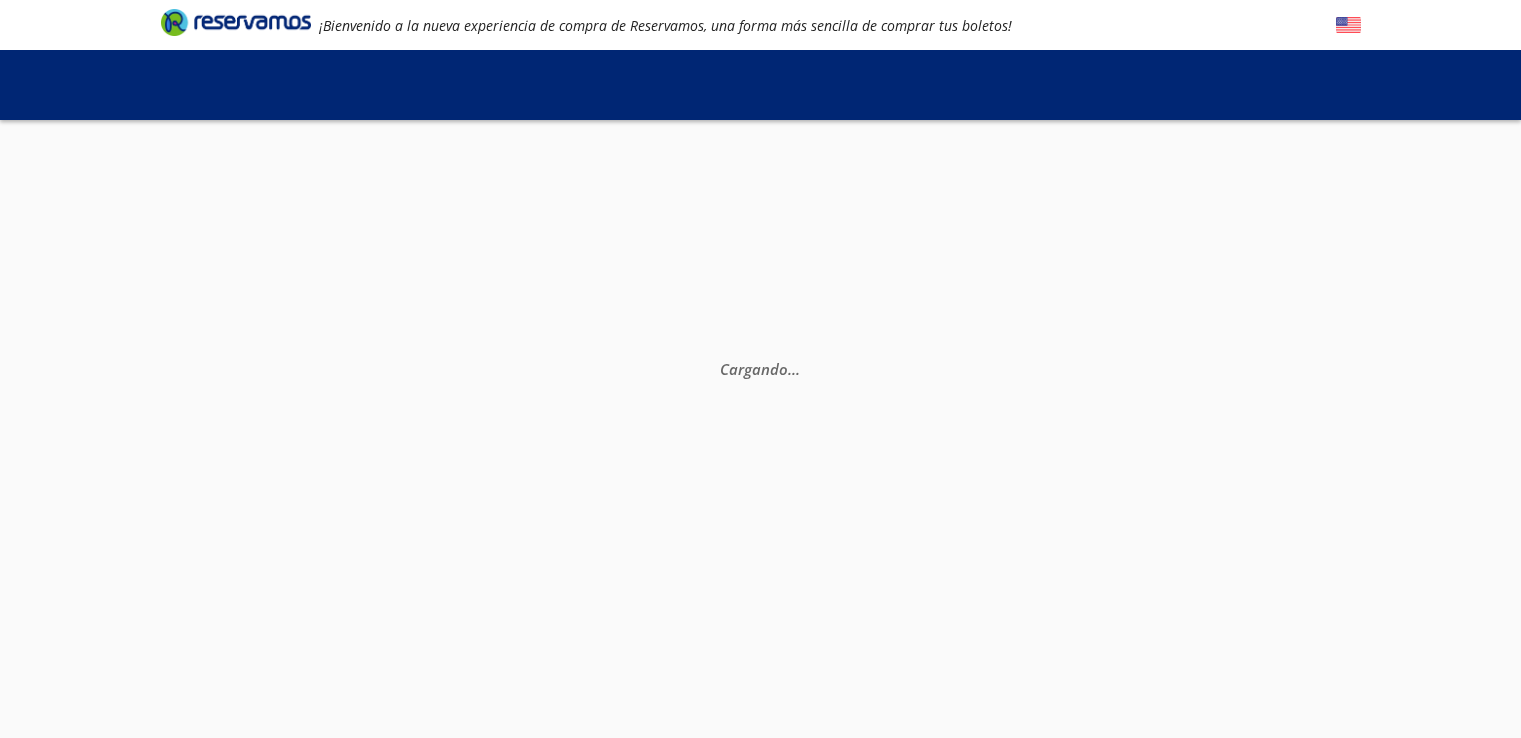 scroll, scrollTop: 0, scrollLeft: 0, axis: both 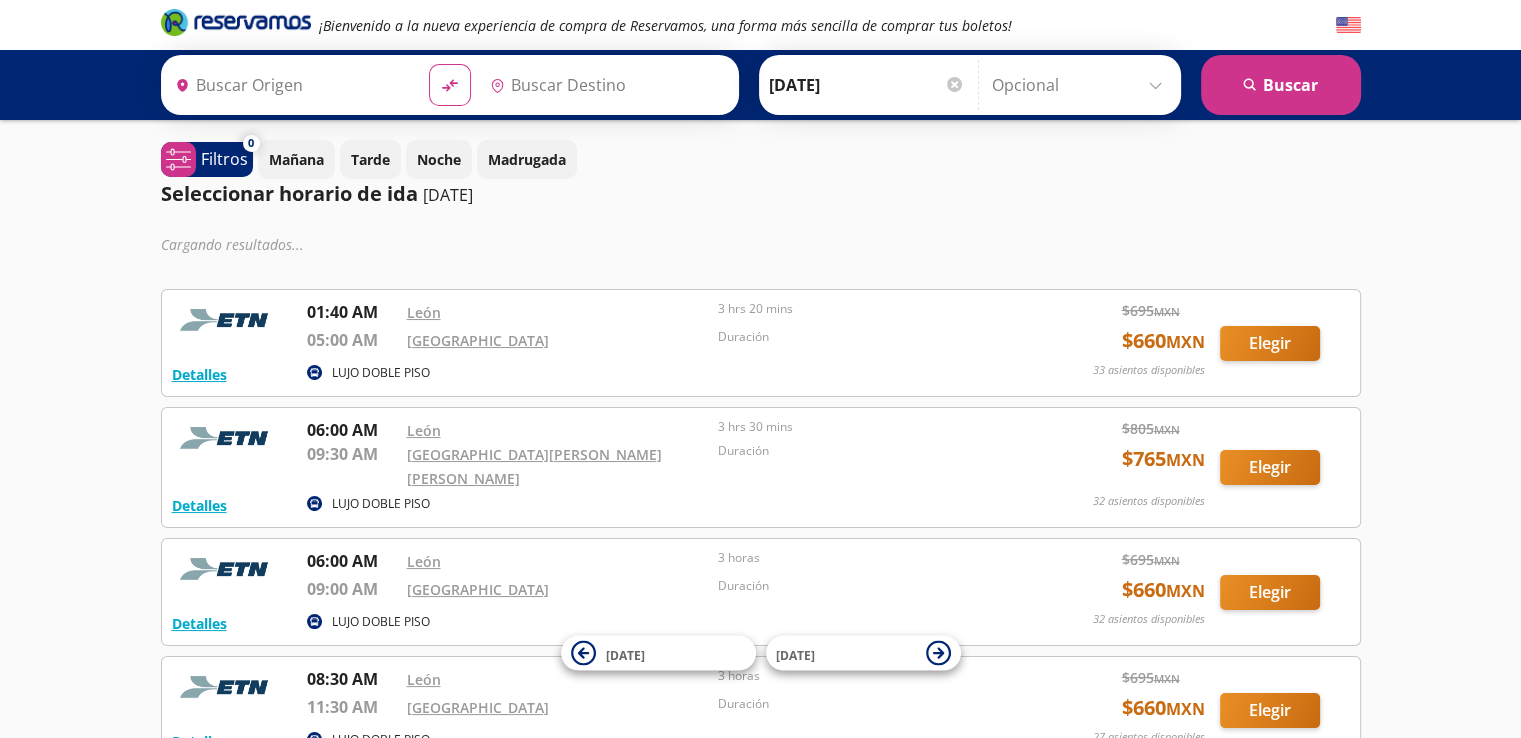 type on "[GEOGRAPHIC_DATA], [GEOGRAPHIC_DATA]" 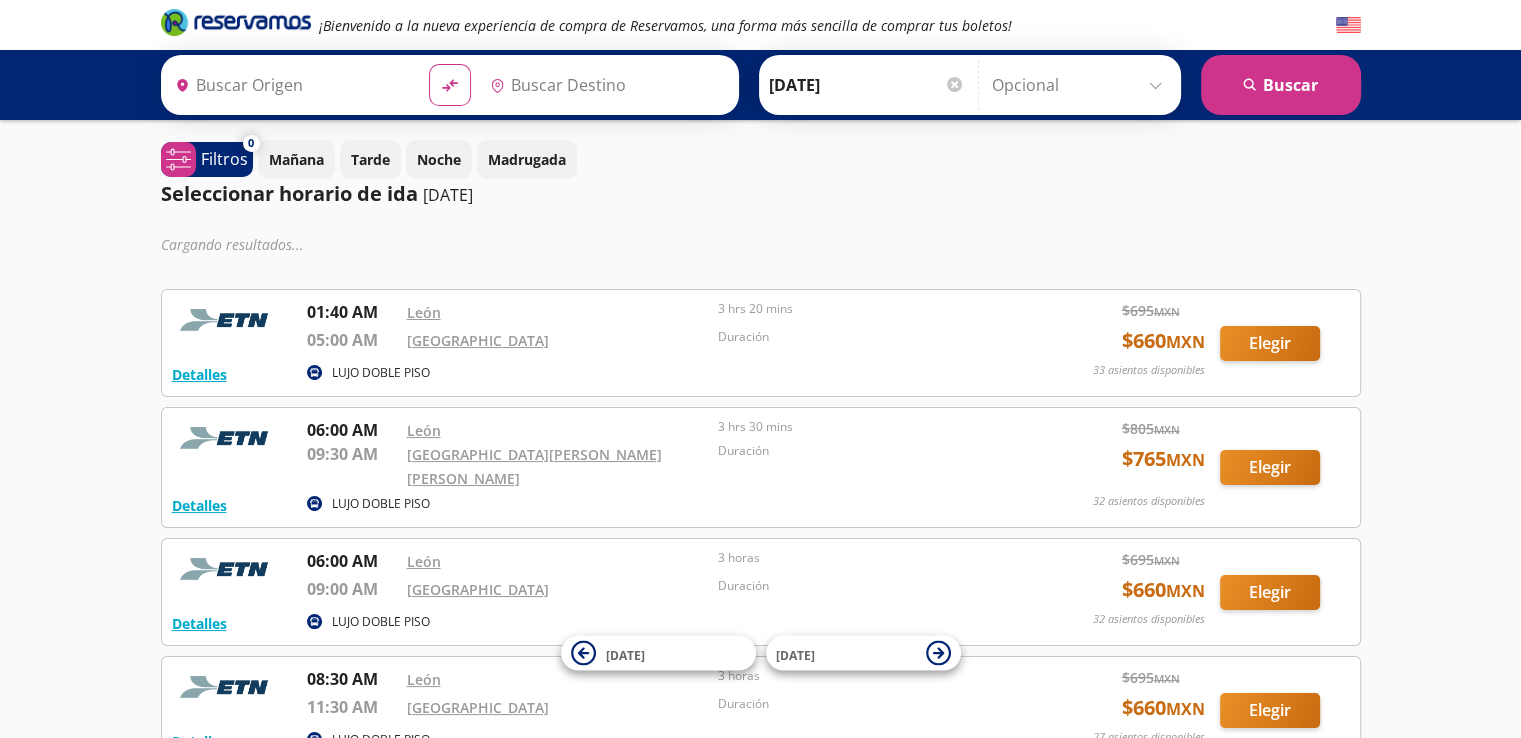 type on "[GEOGRAPHIC_DATA], [GEOGRAPHIC_DATA]" 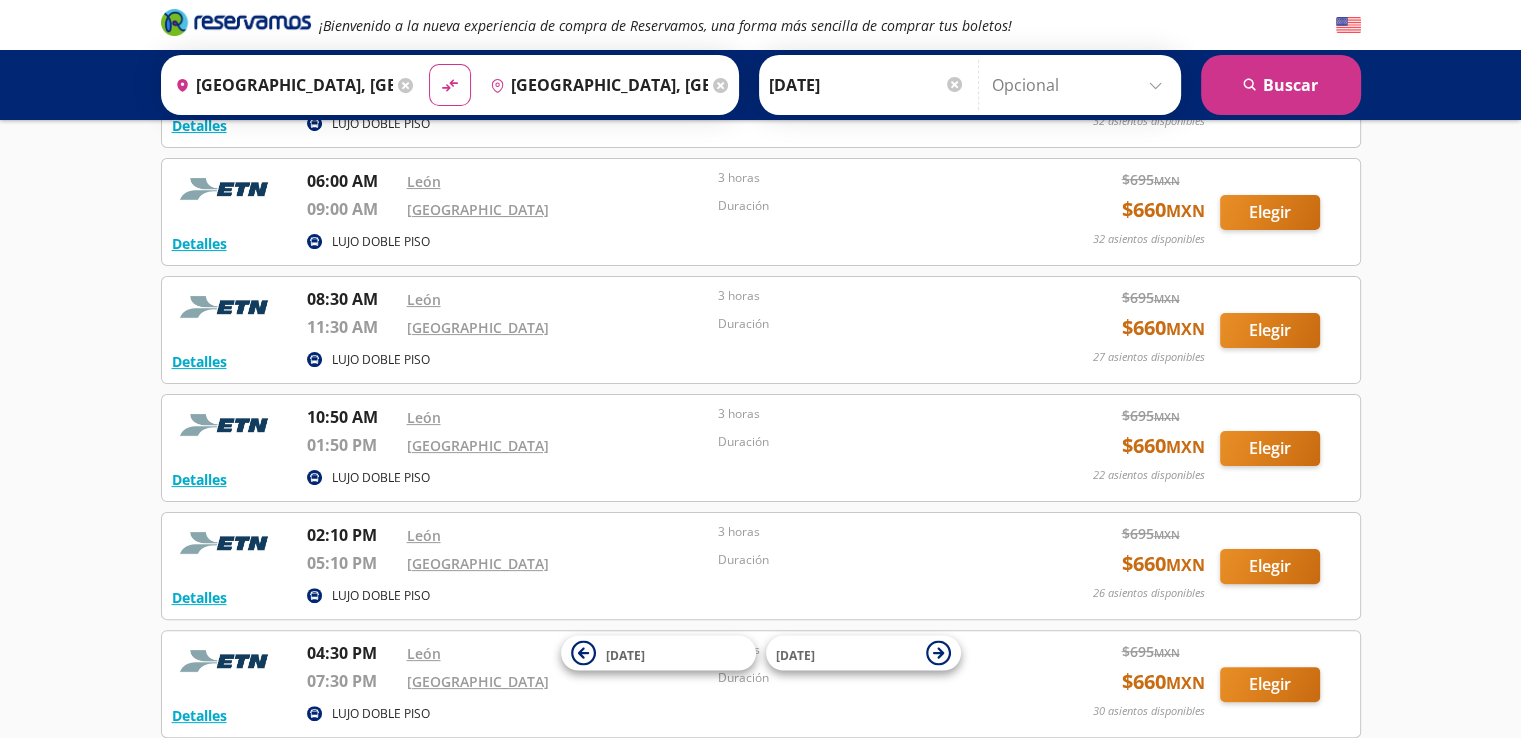 scroll, scrollTop: 382, scrollLeft: 0, axis: vertical 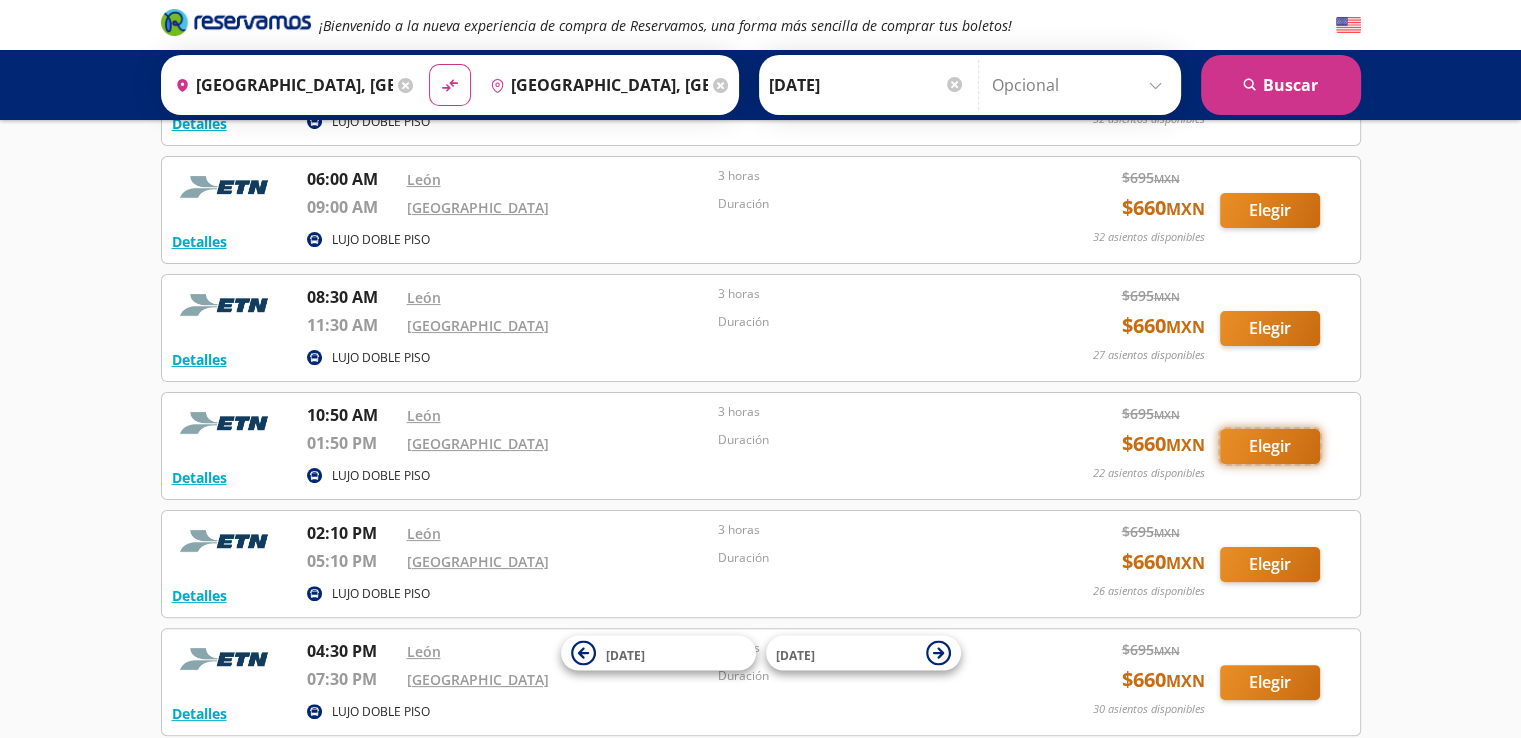click on "Elegir" at bounding box center [1270, 446] 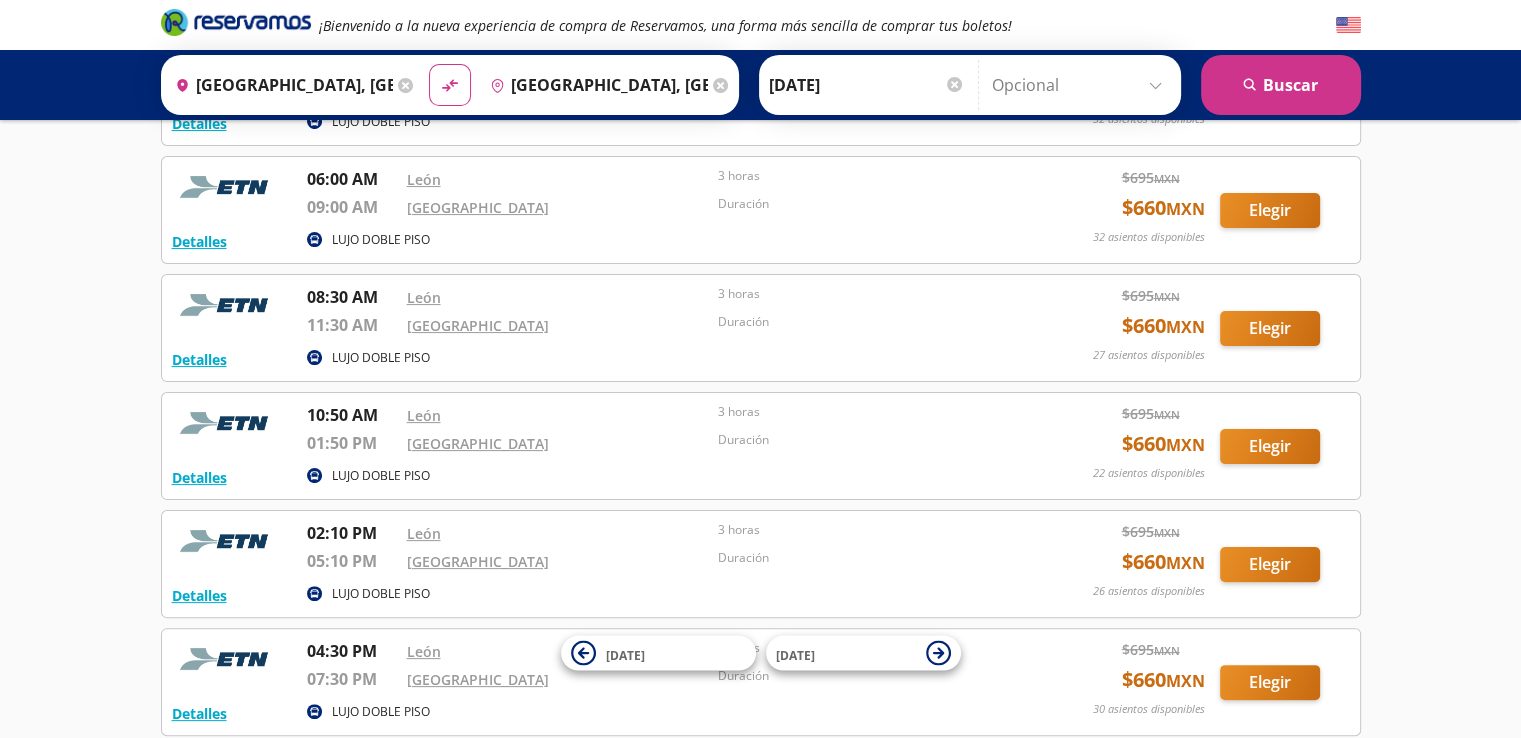 scroll, scrollTop: 0, scrollLeft: 0, axis: both 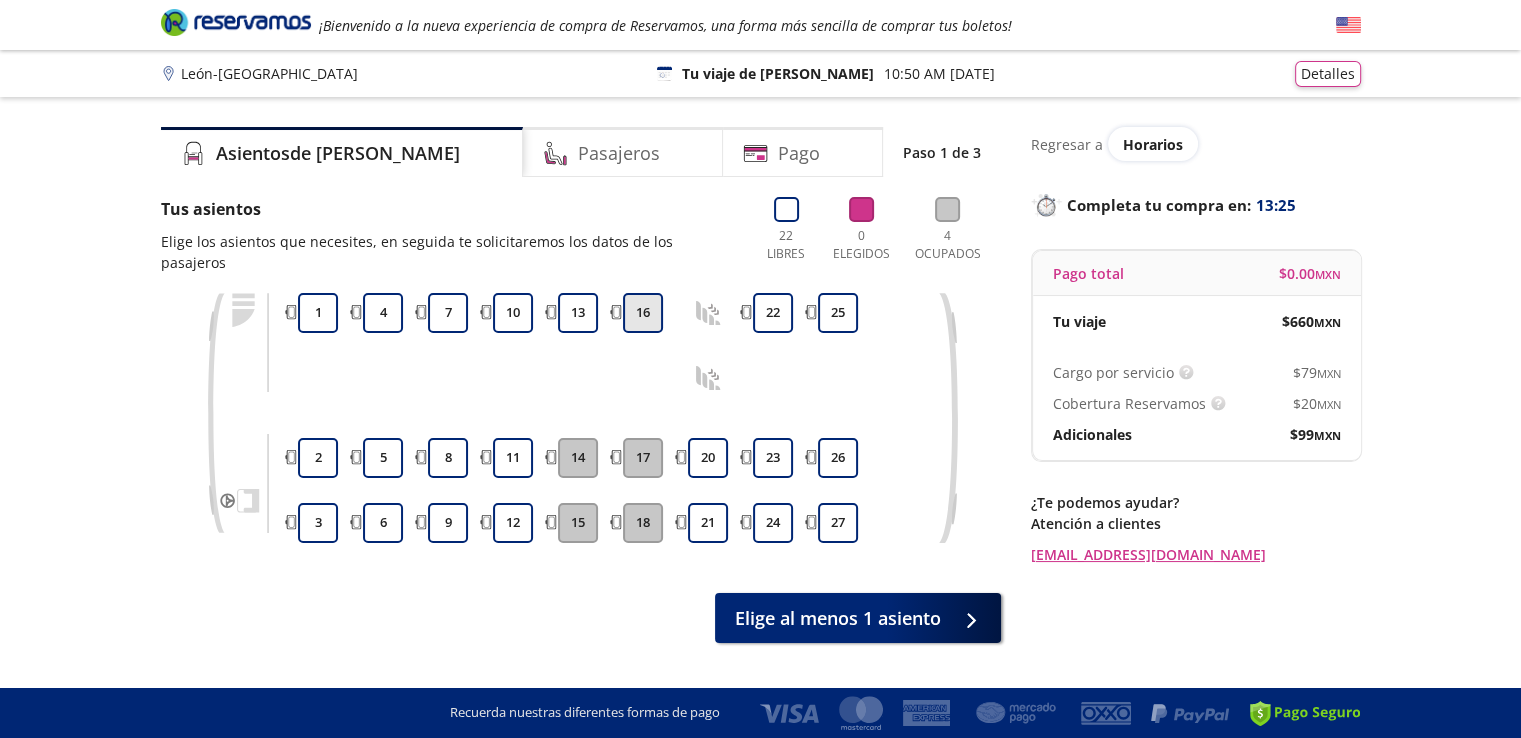 click on "16" at bounding box center [643, 313] 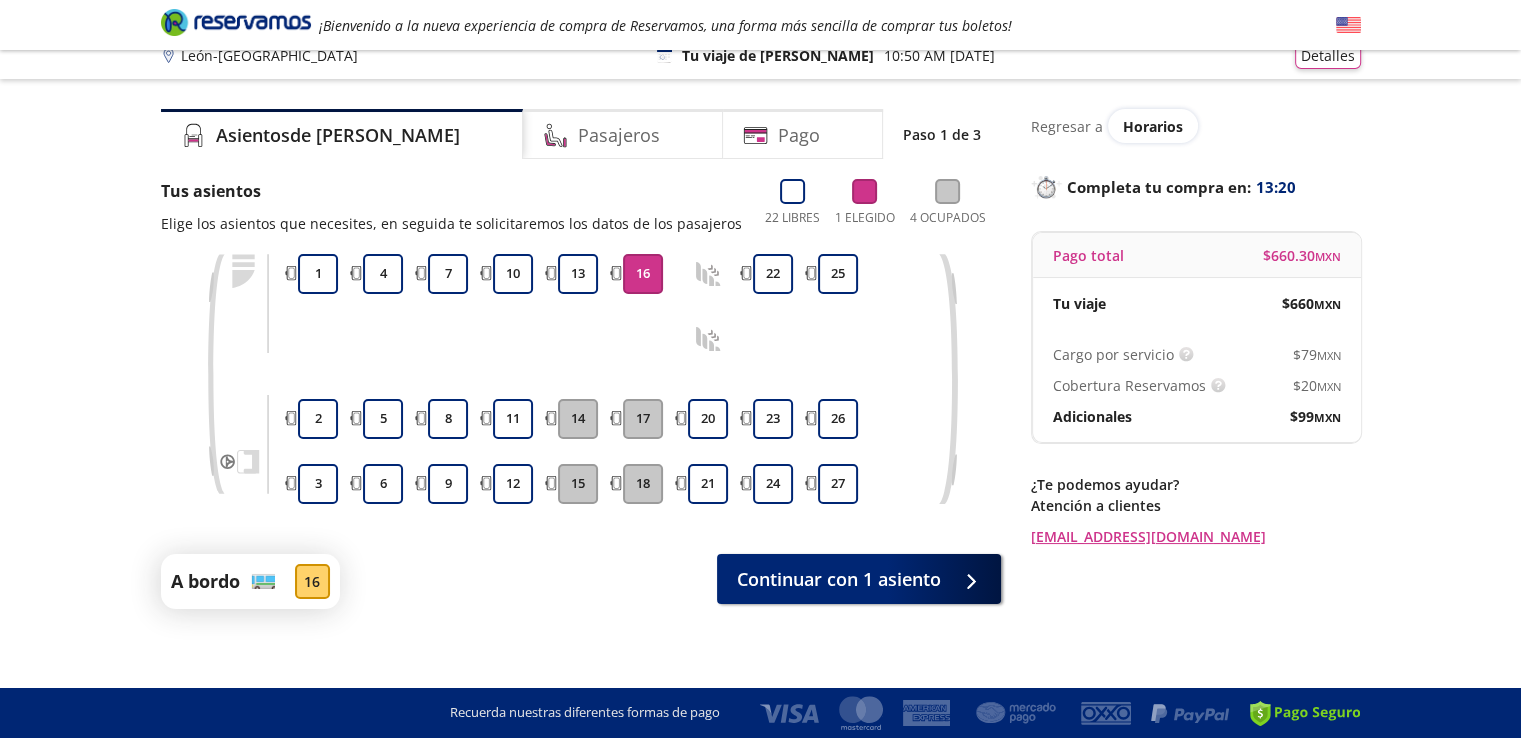 scroll, scrollTop: 28, scrollLeft: 0, axis: vertical 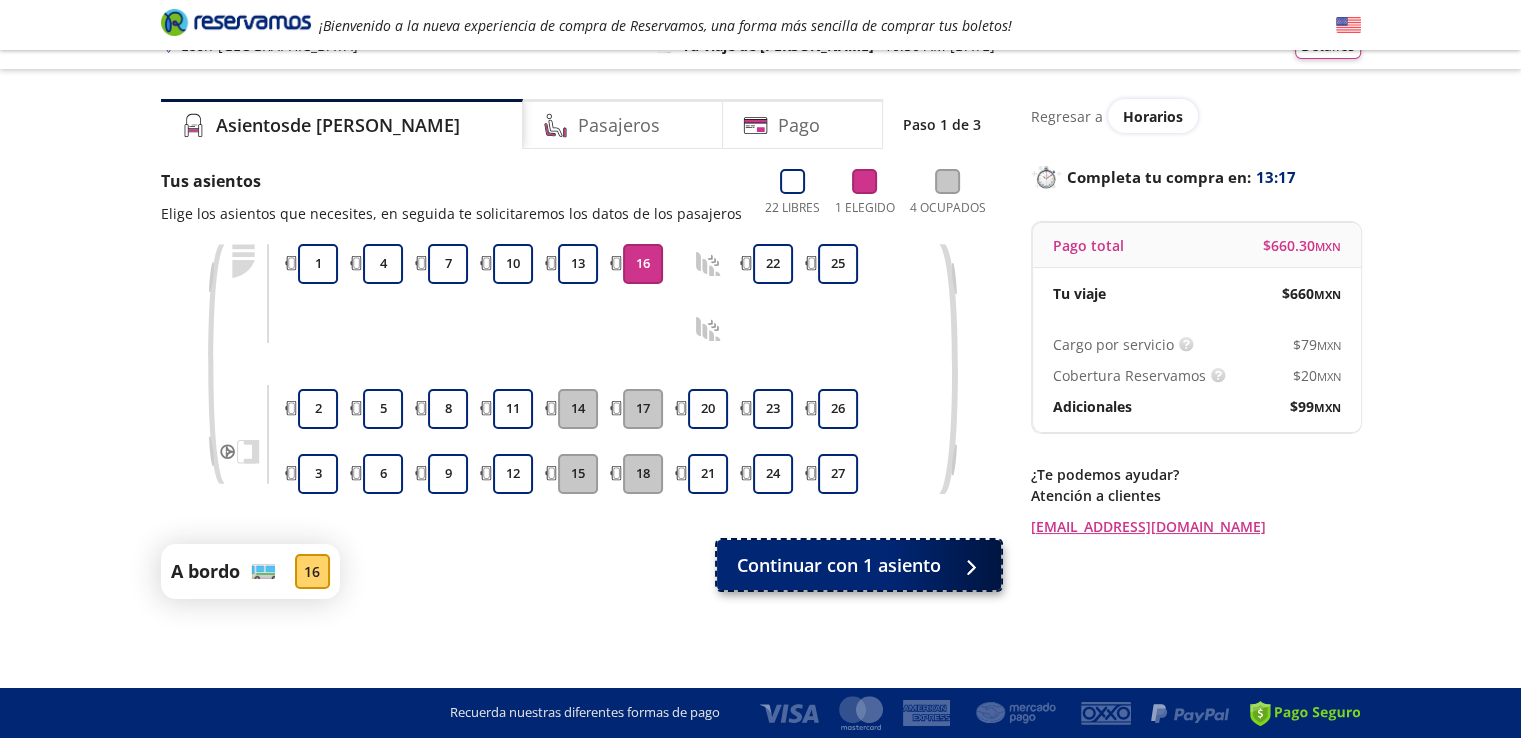 click at bounding box center [966, 565] 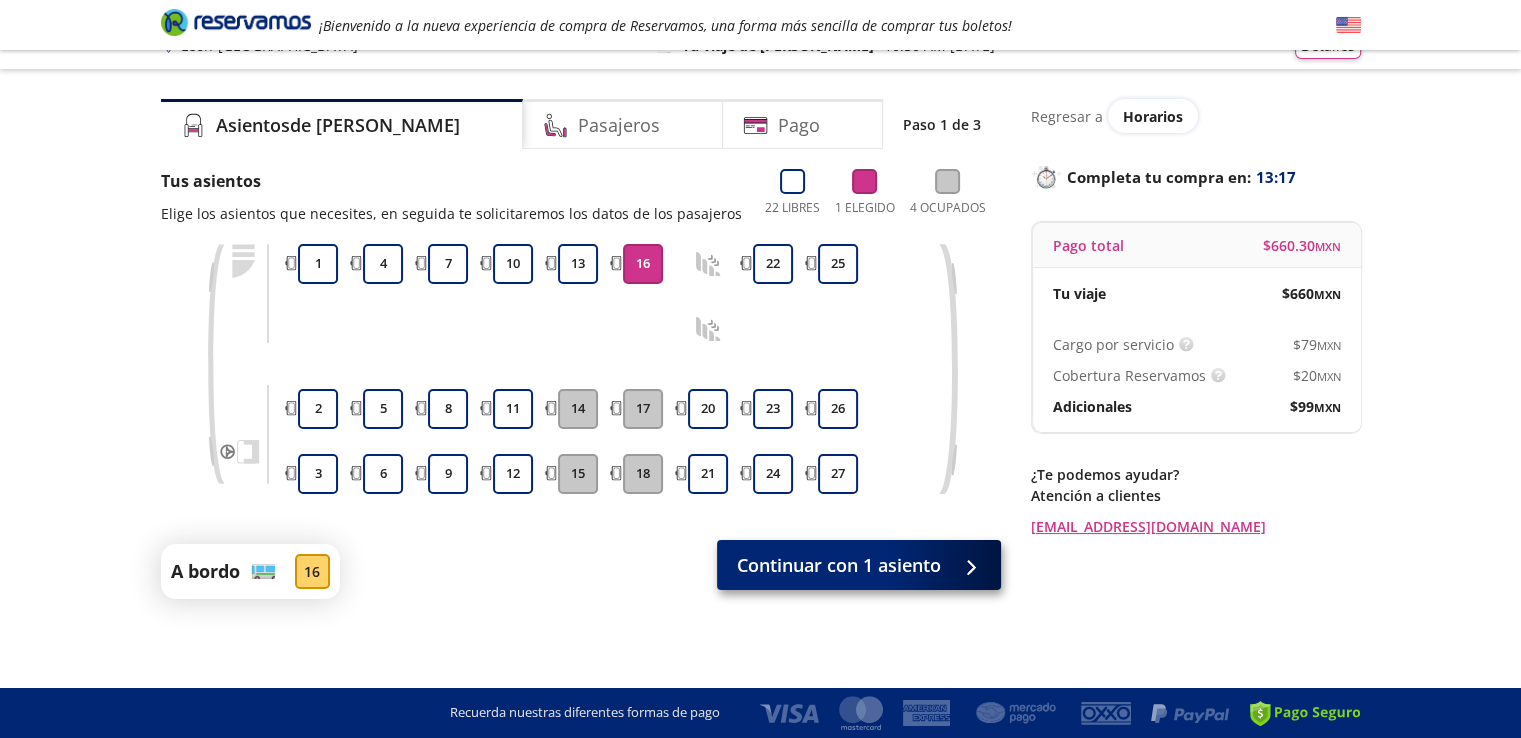 scroll, scrollTop: 0, scrollLeft: 0, axis: both 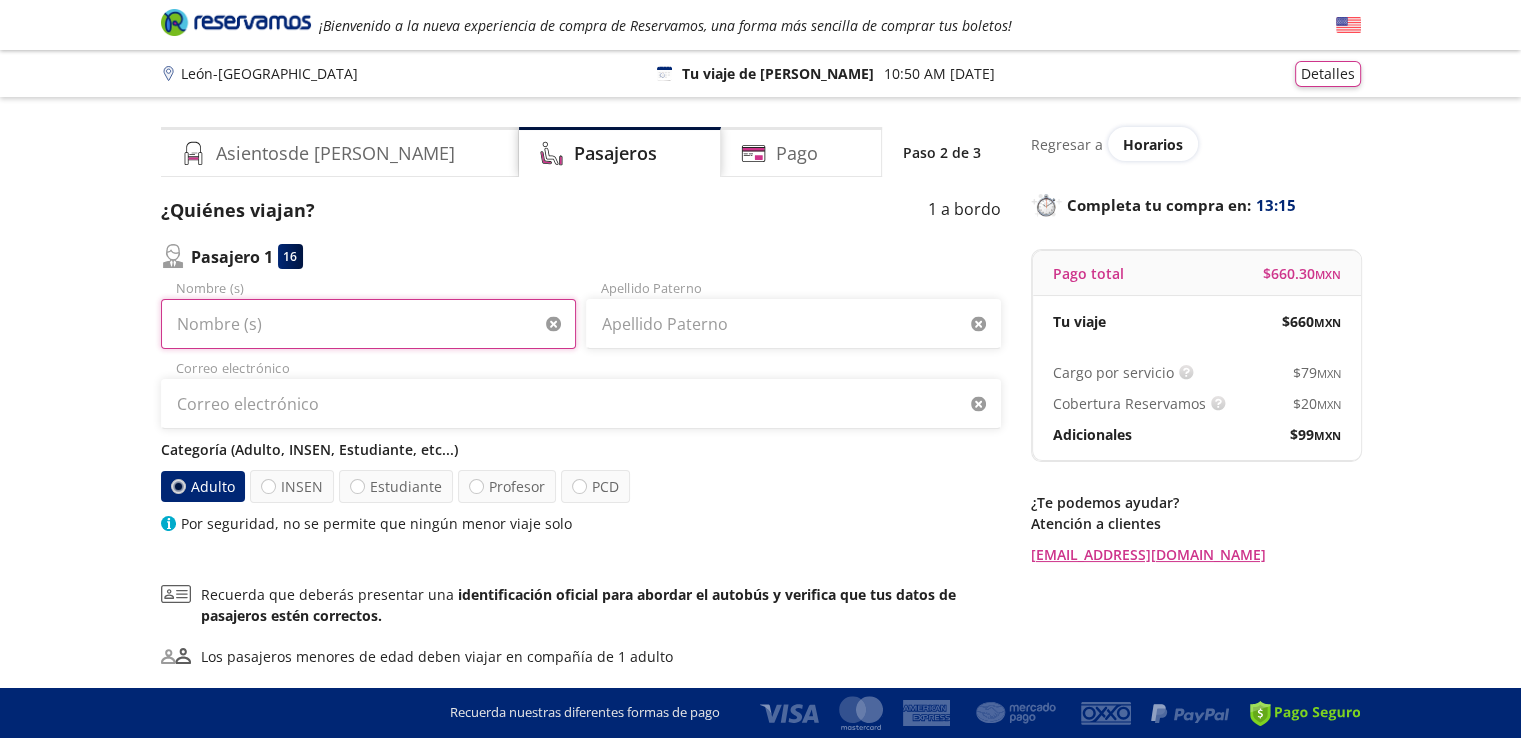 click on "Nombre (s)" at bounding box center (368, 324) 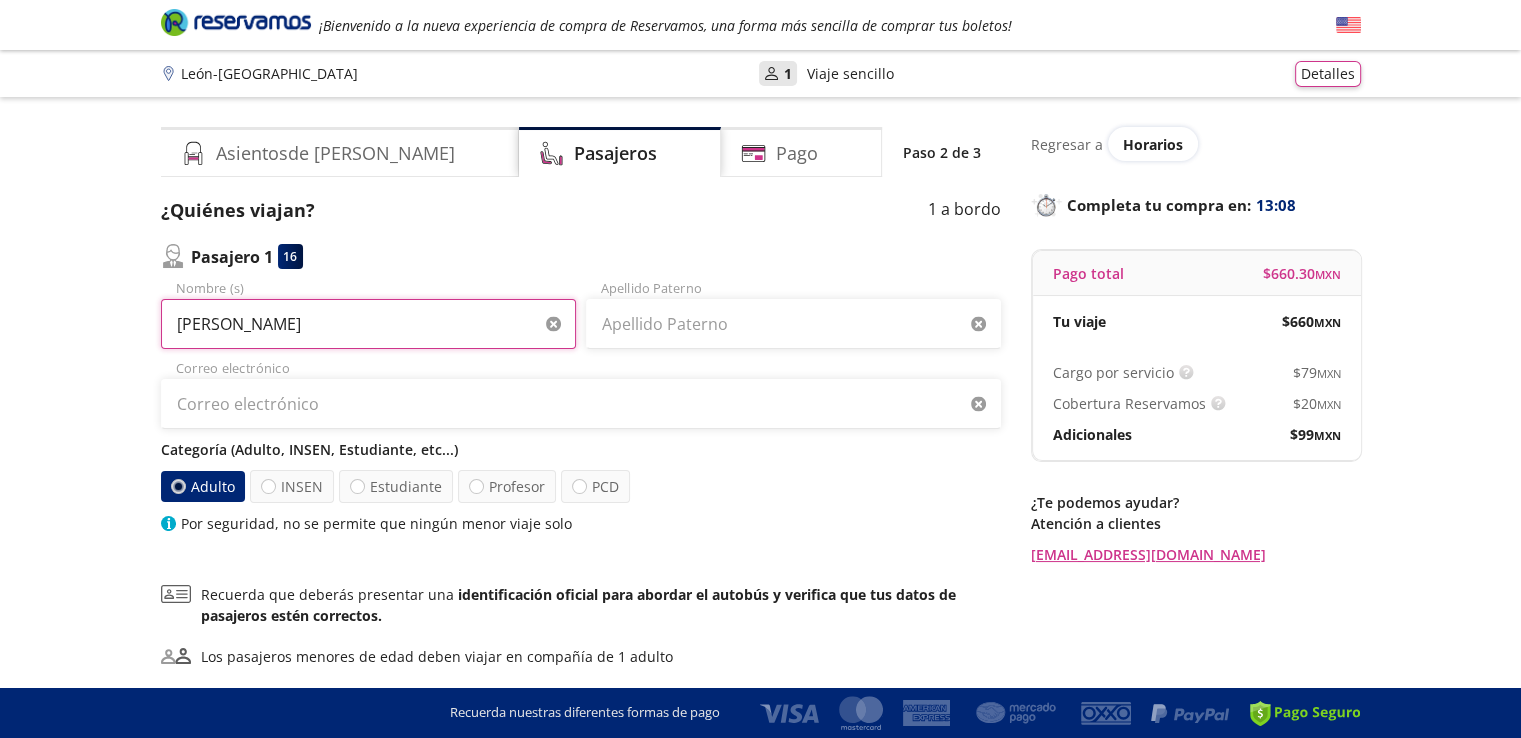 type on "NORA YOLANDA" 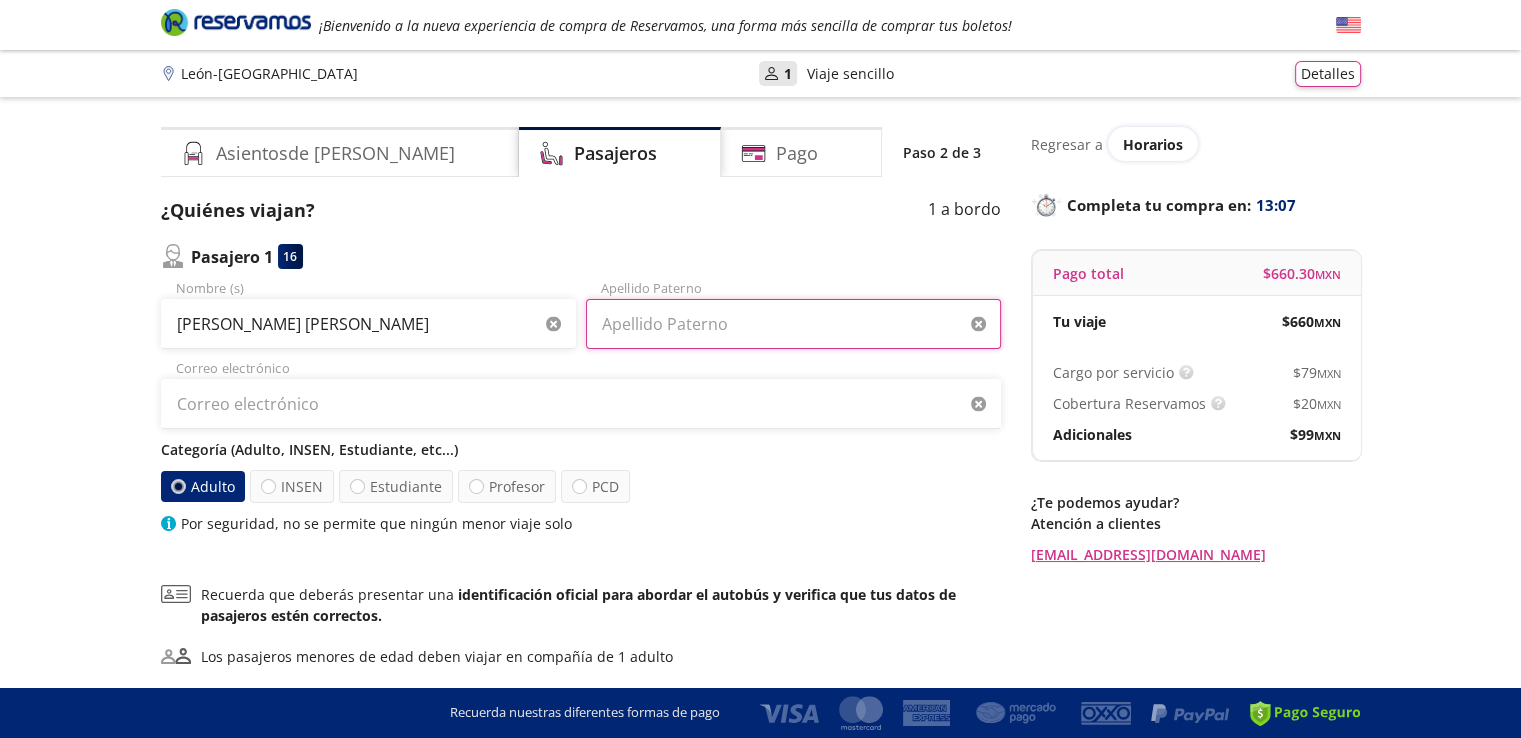 click on "Apellido Paterno" at bounding box center [793, 324] 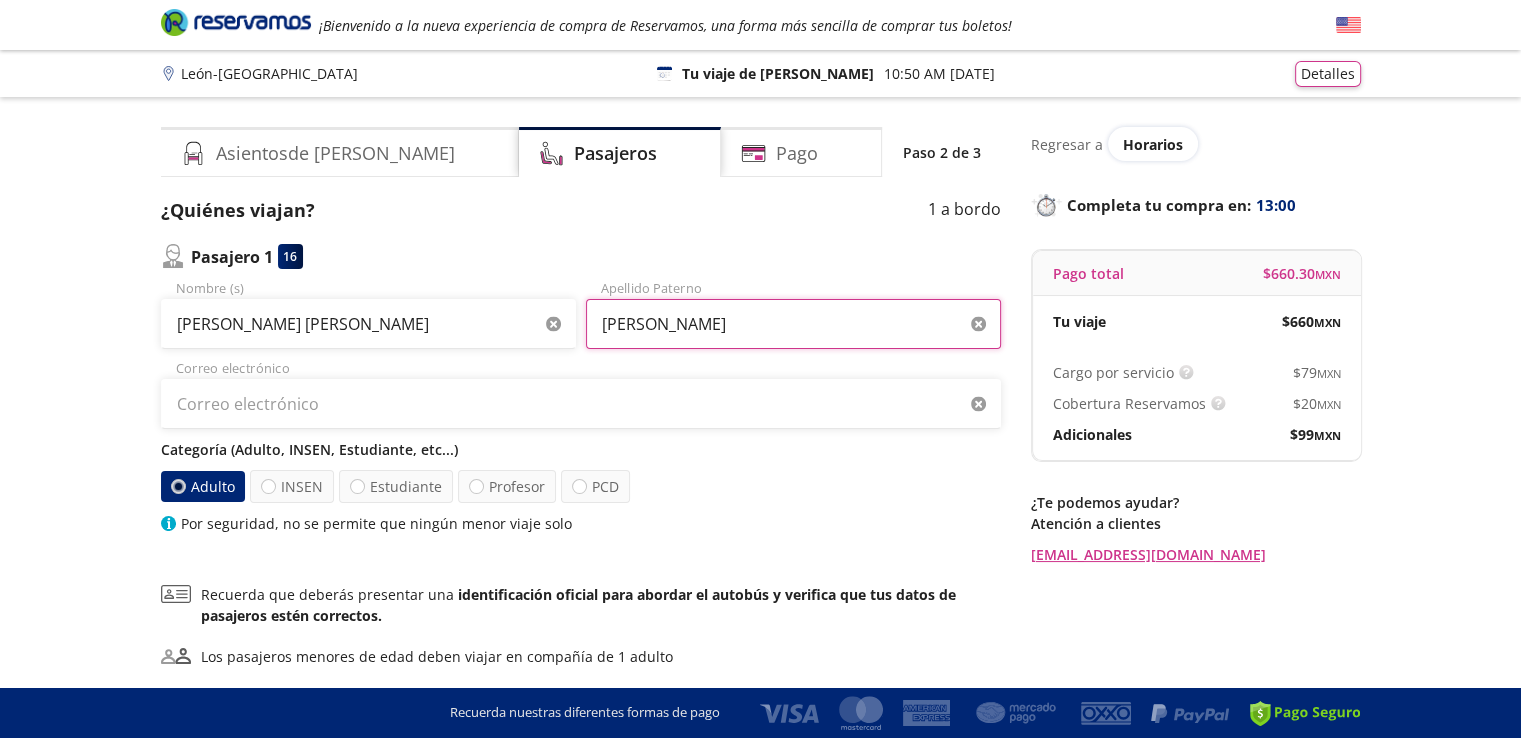 type on "ROMO DIAZ" 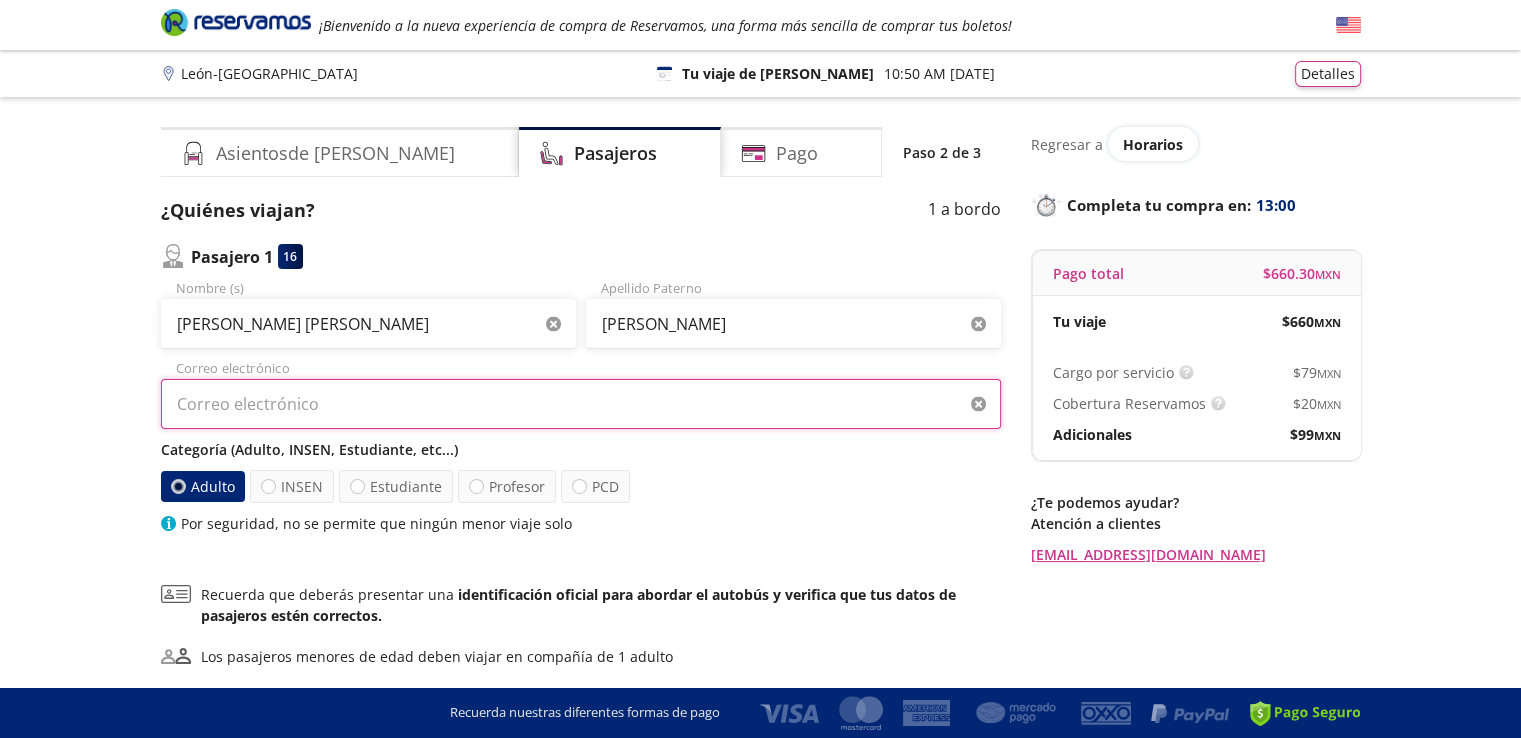 click on "Correo electrónico" at bounding box center (581, 404) 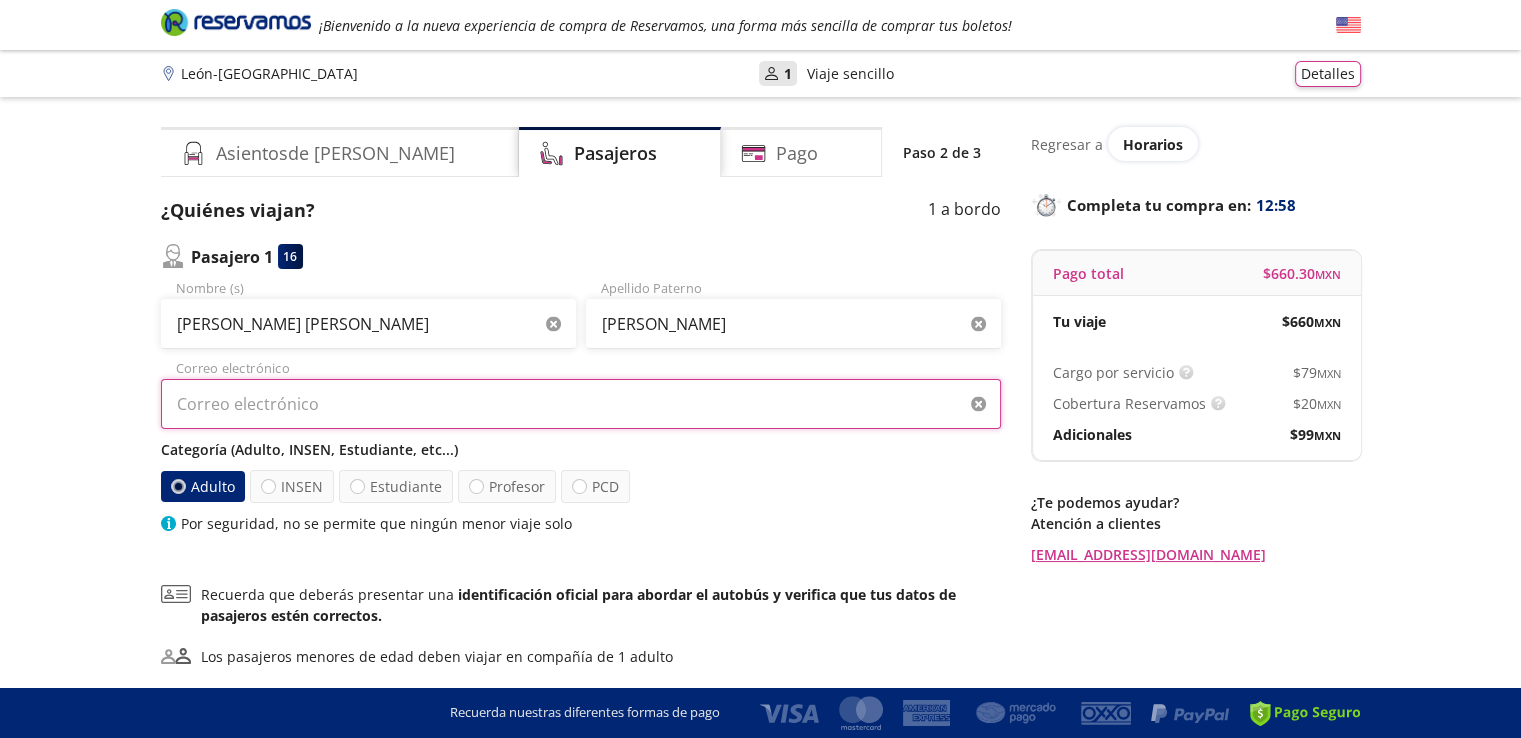 type on "NORA.ROMO@MX.NESTLE.COM" 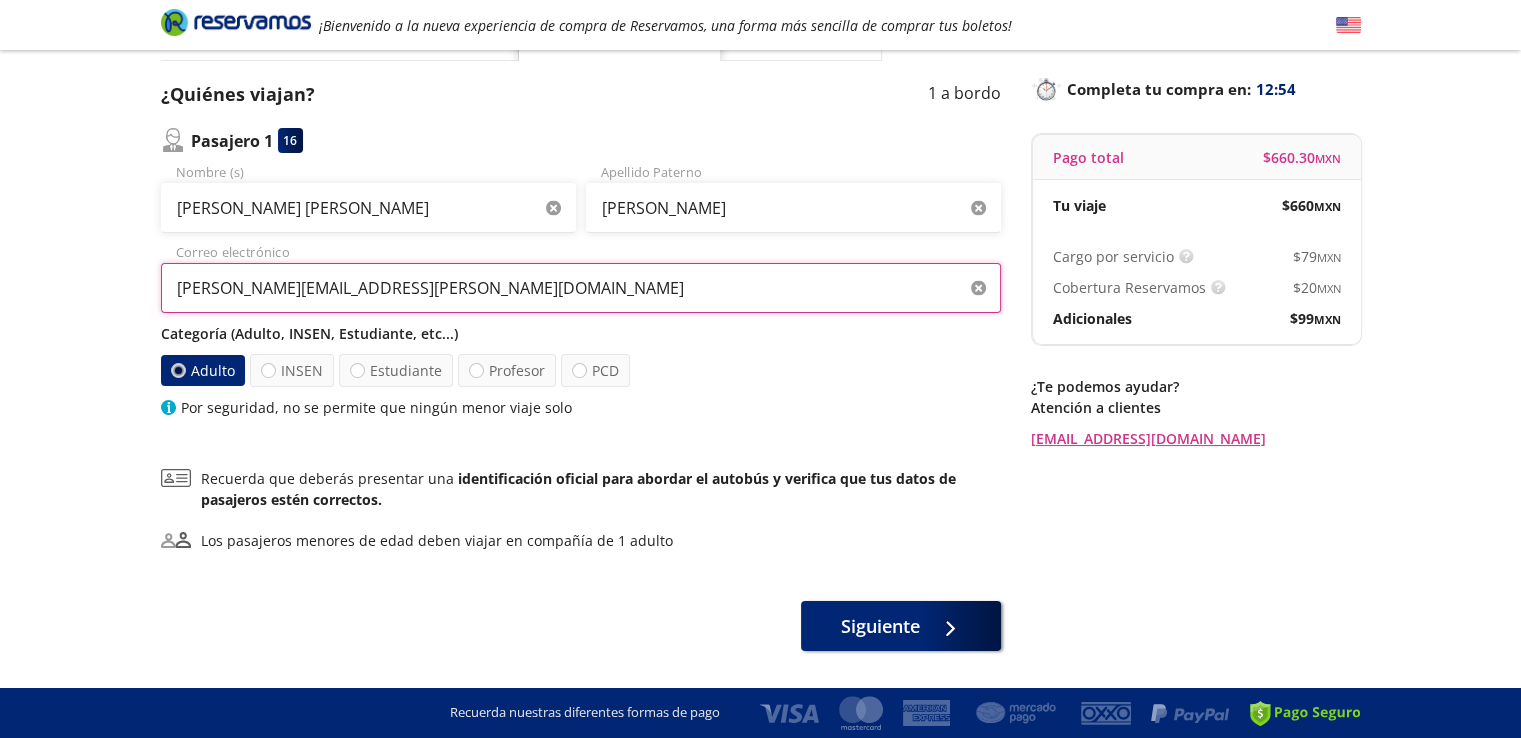 scroll, scrollTop: 170, scrollLeft: 0, axis: vertical 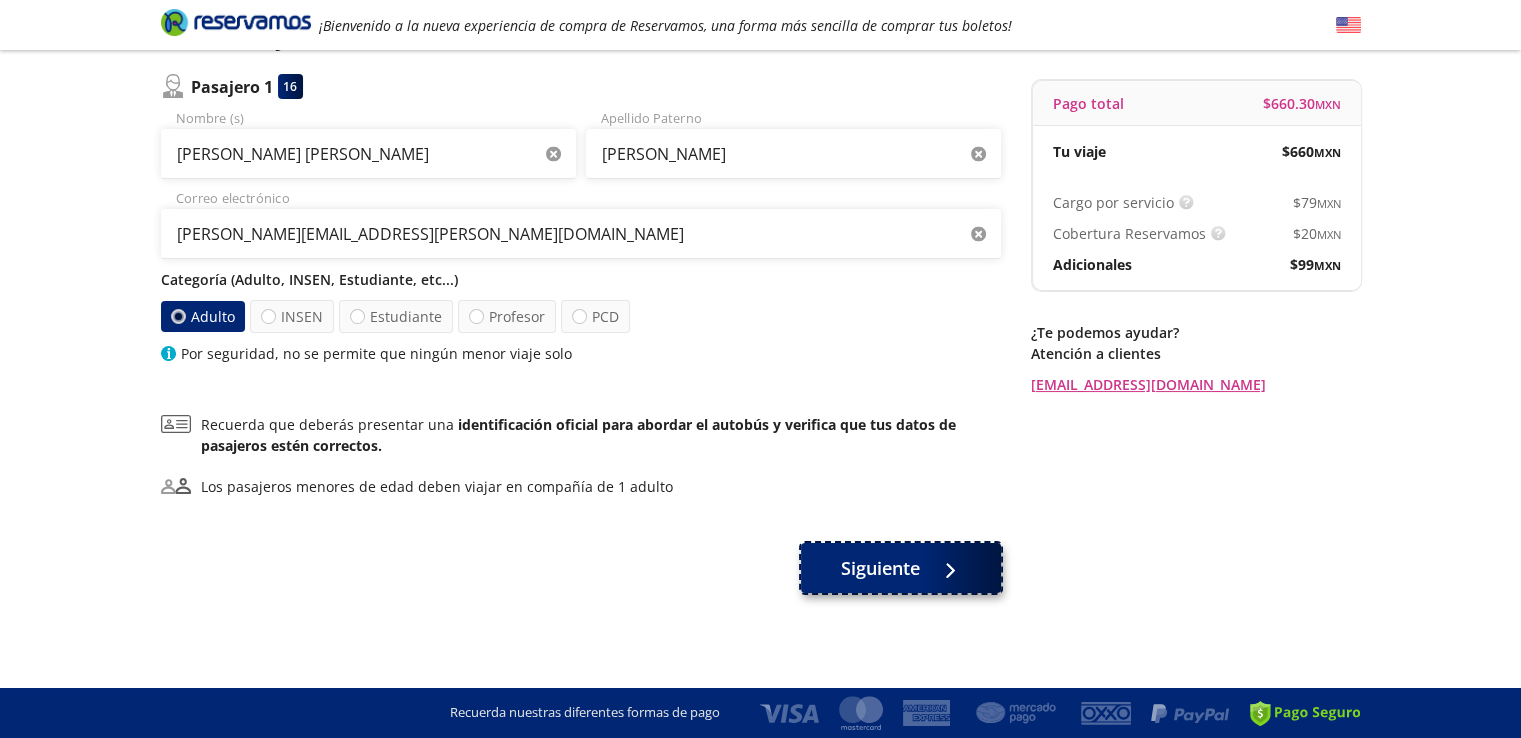 click on "Siguiente" at bounding box center (901, 568) 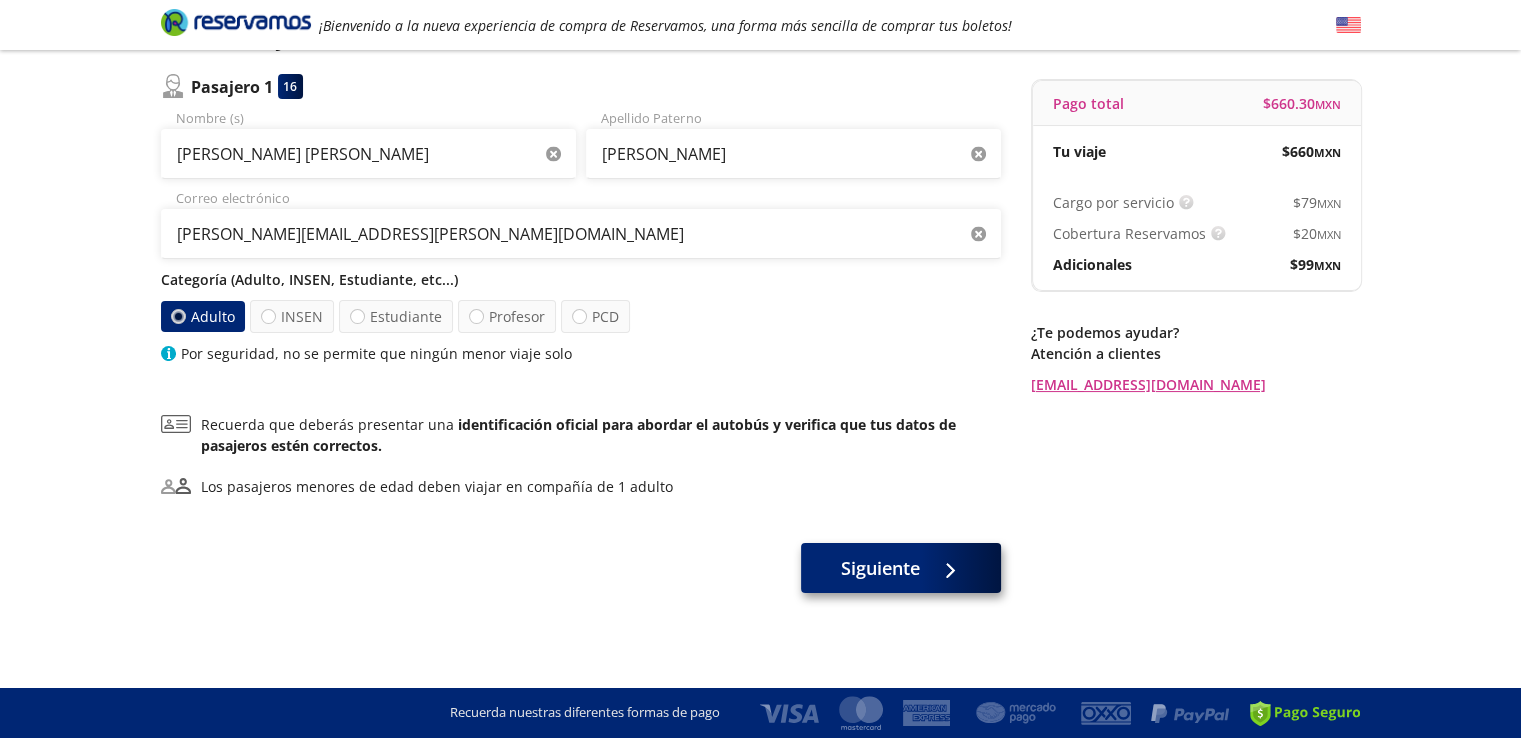 scroll, scrollTop: 0, scrollLeft: 0, axis: both 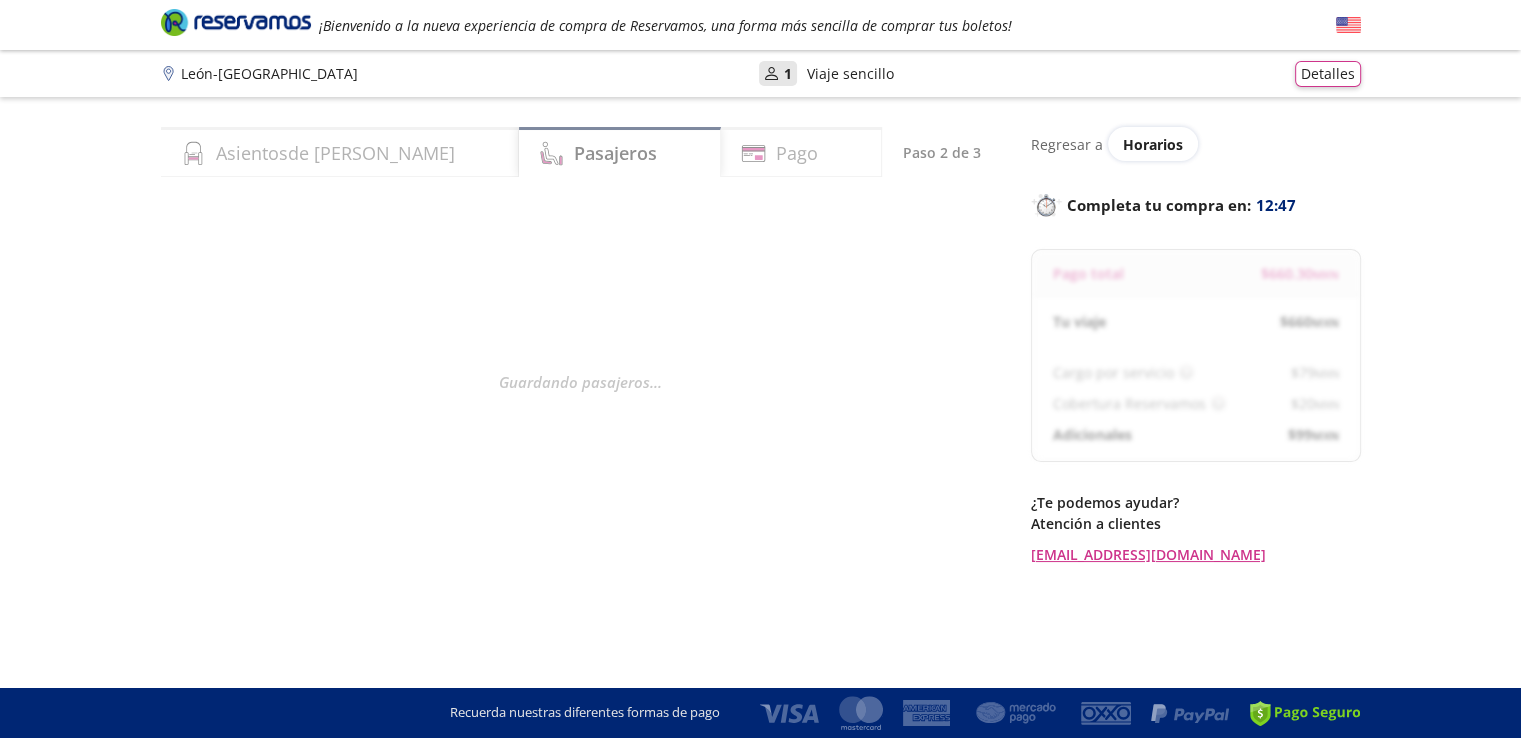 select on "MX" 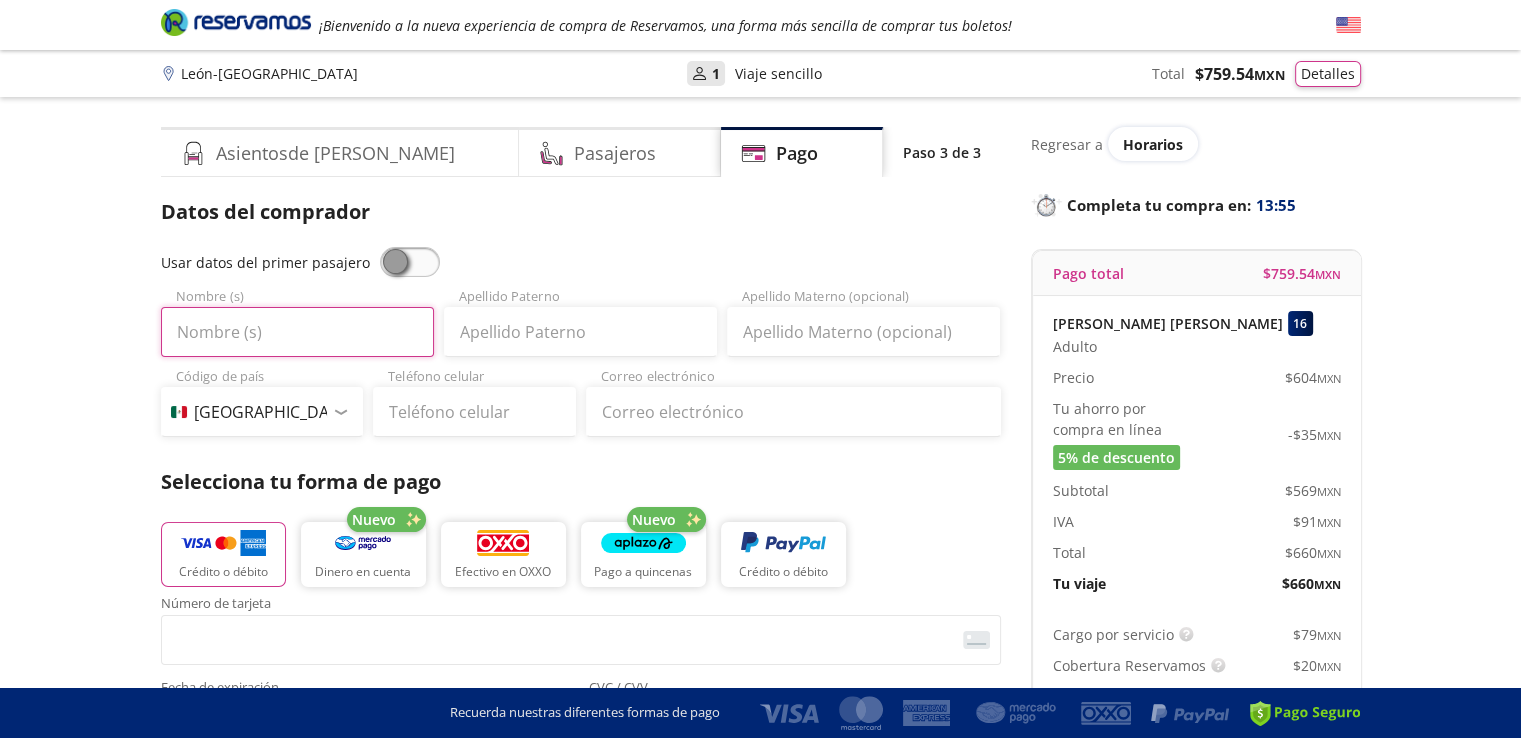 click on "Nombre (s)" at bounding box center (297, 332) 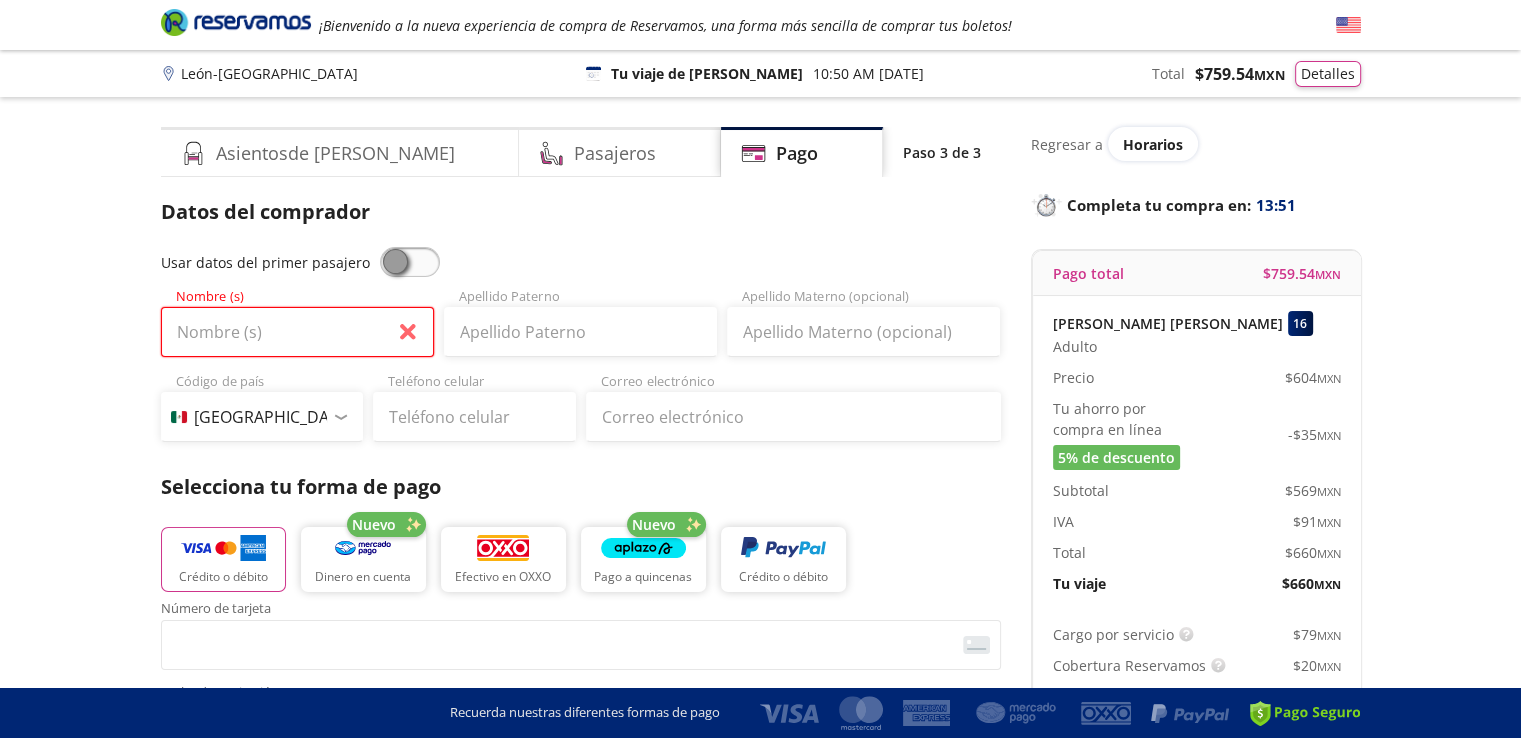 type on "MARCAS NESTLE" 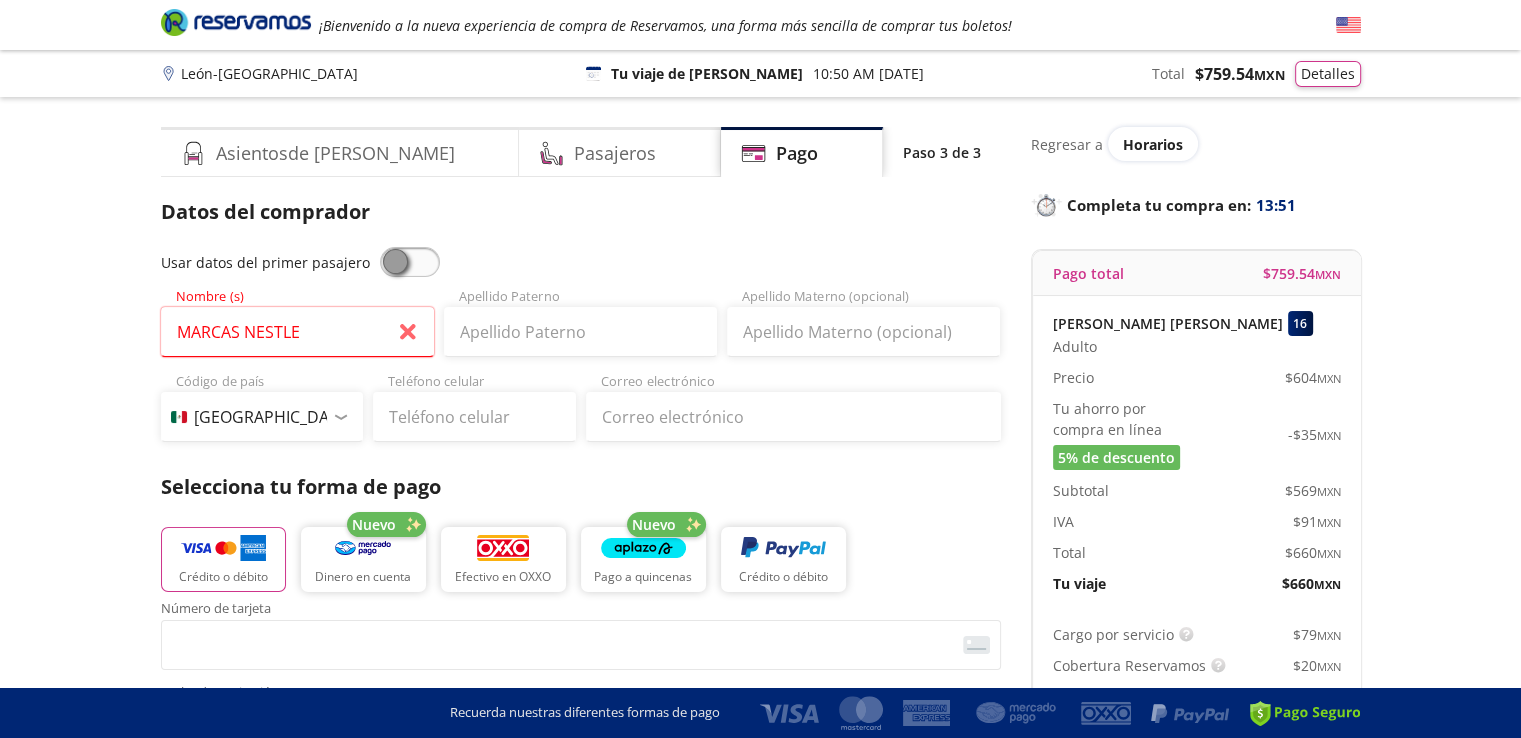 type on "MARCAS NESTLE SA DE CV" 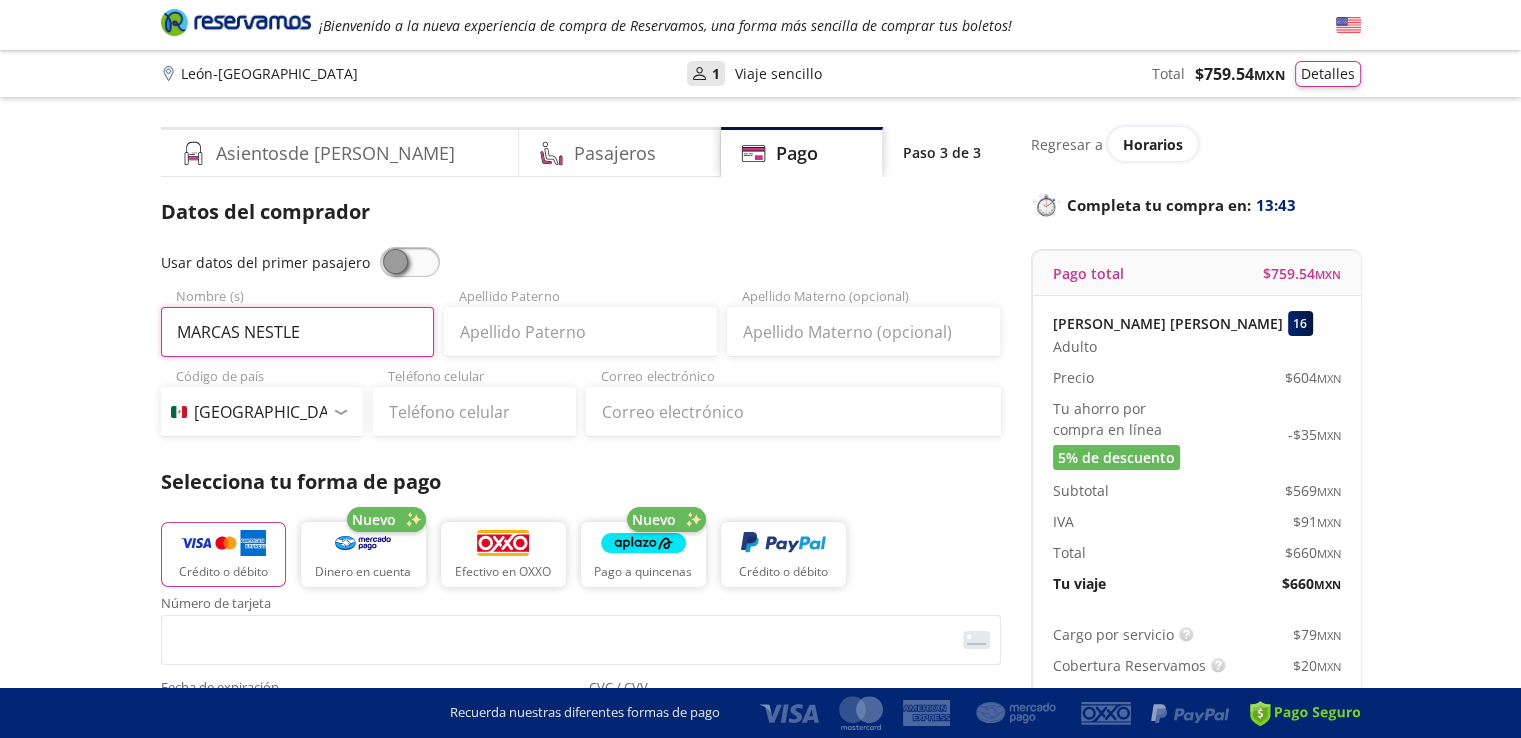 drag, startPoint x: 180, startPoint y: 335, endPoint x: 320, endPoint y: 335, distance: 140 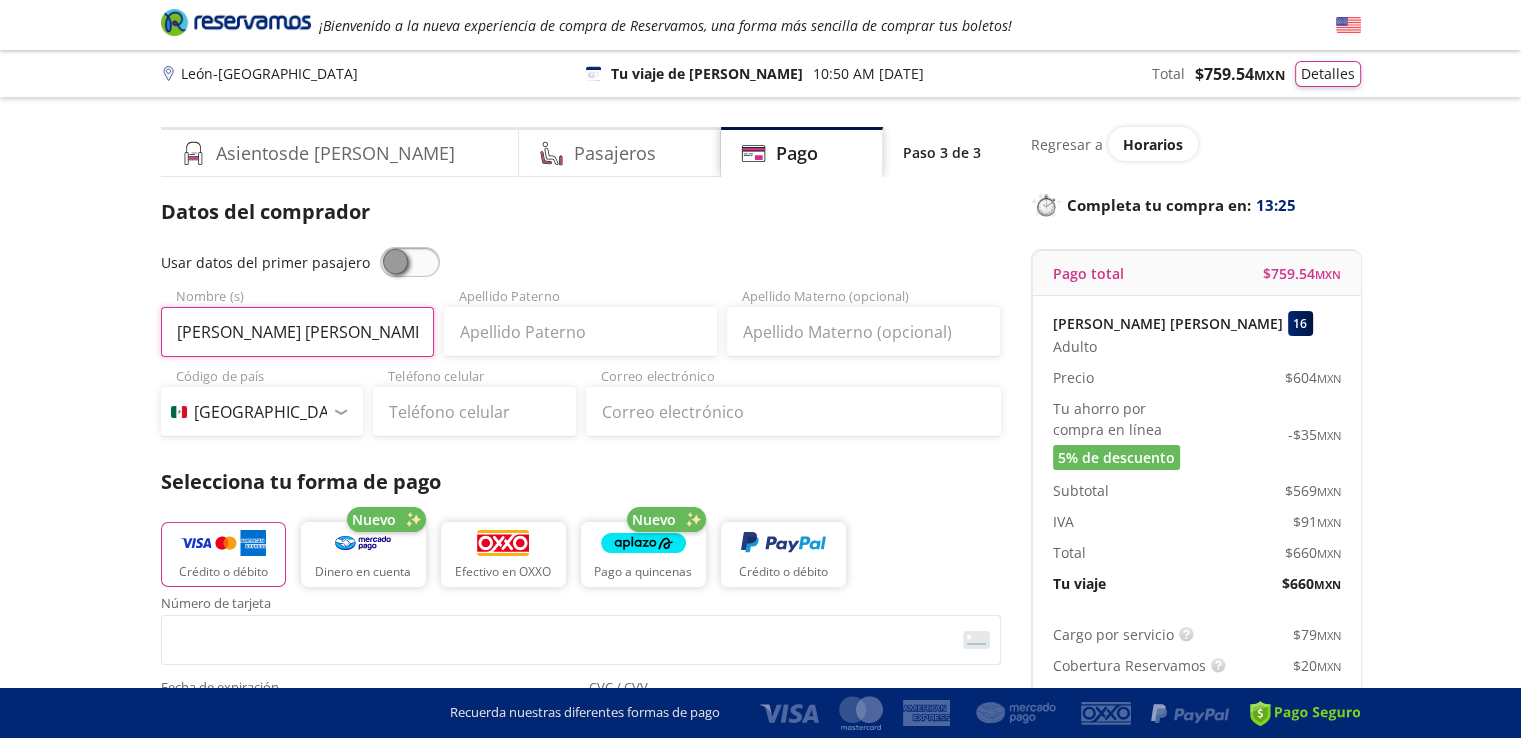 drag, startPoint x: 306, startPoint y: 331, endPoint x: 407, endPoint y: 326, distance: 101.12369 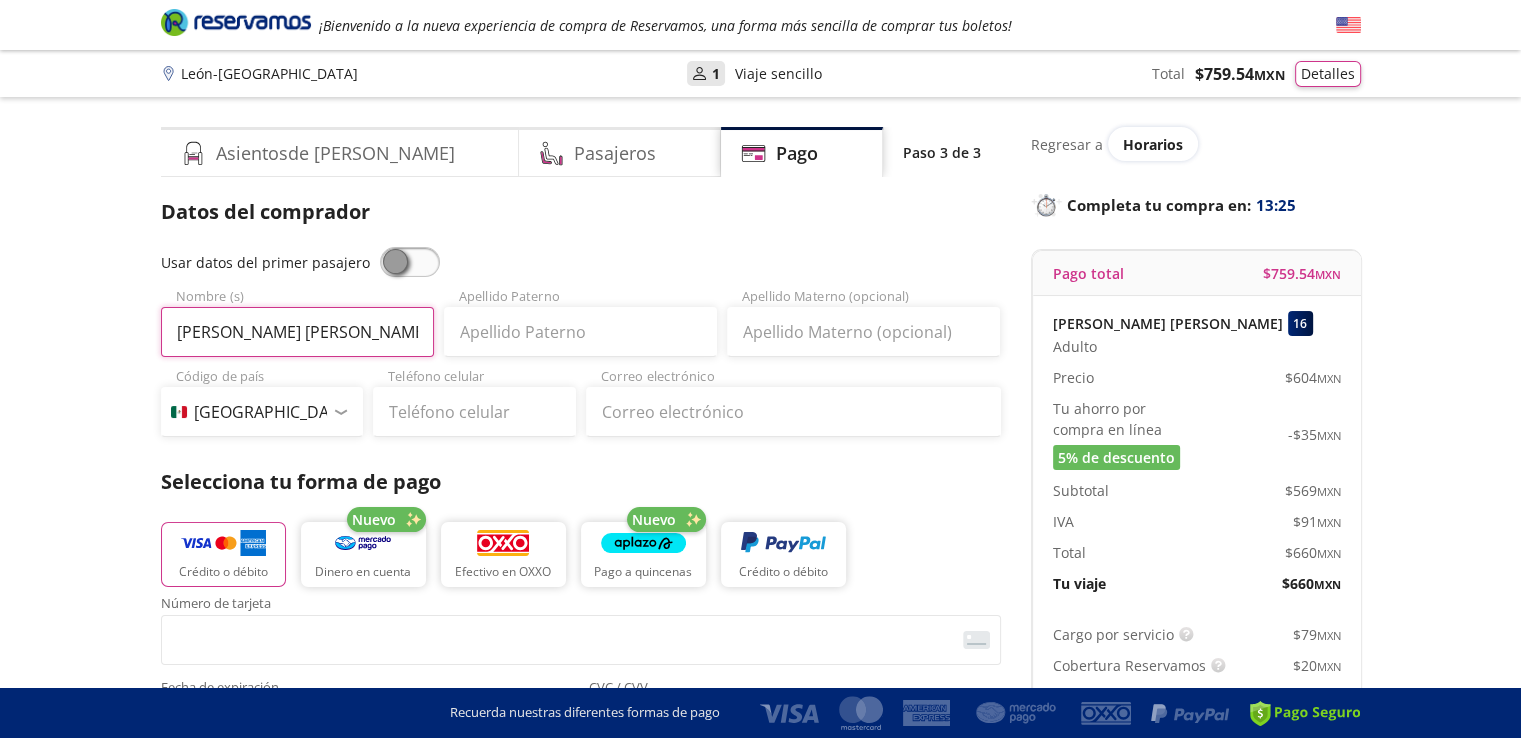 paste 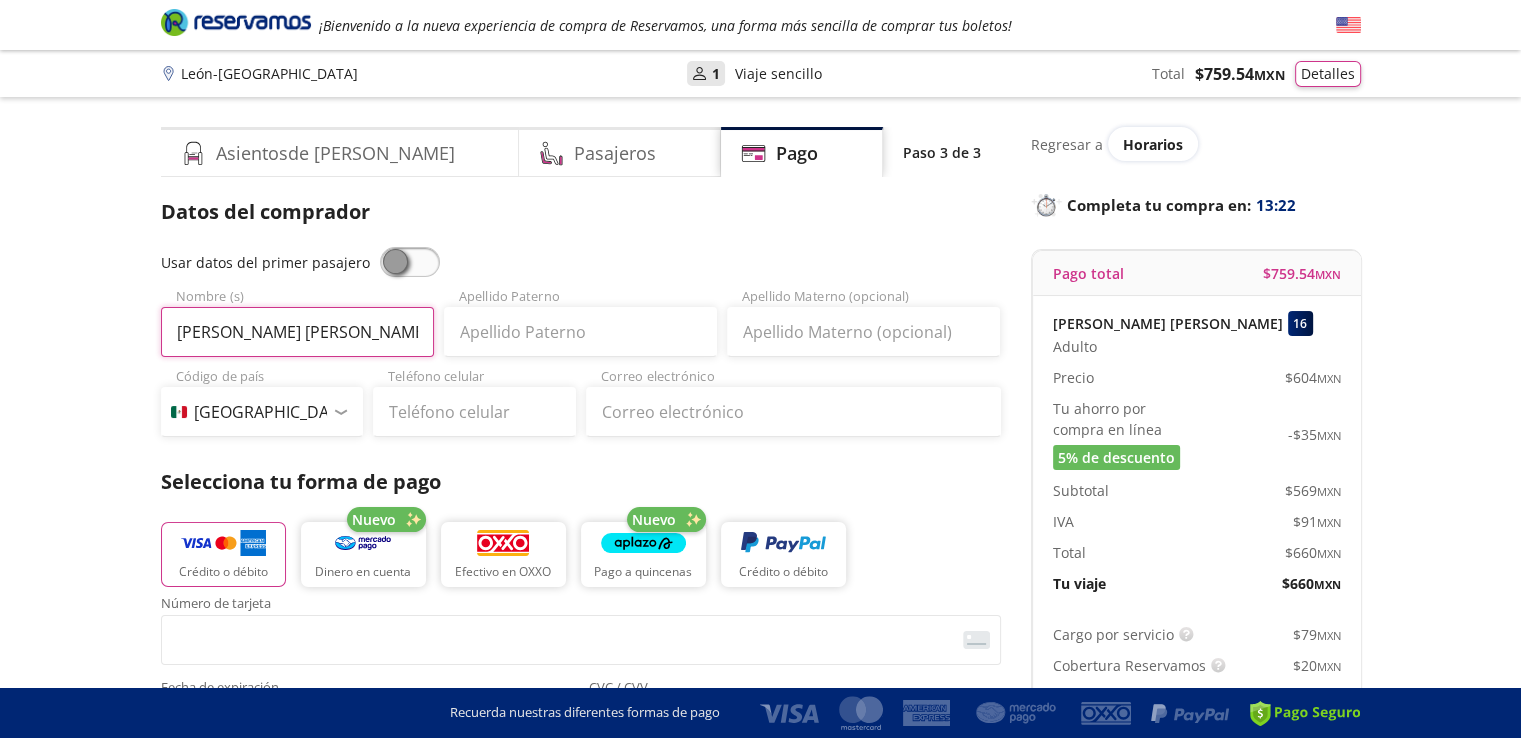 type on "NORA YOLANDA" 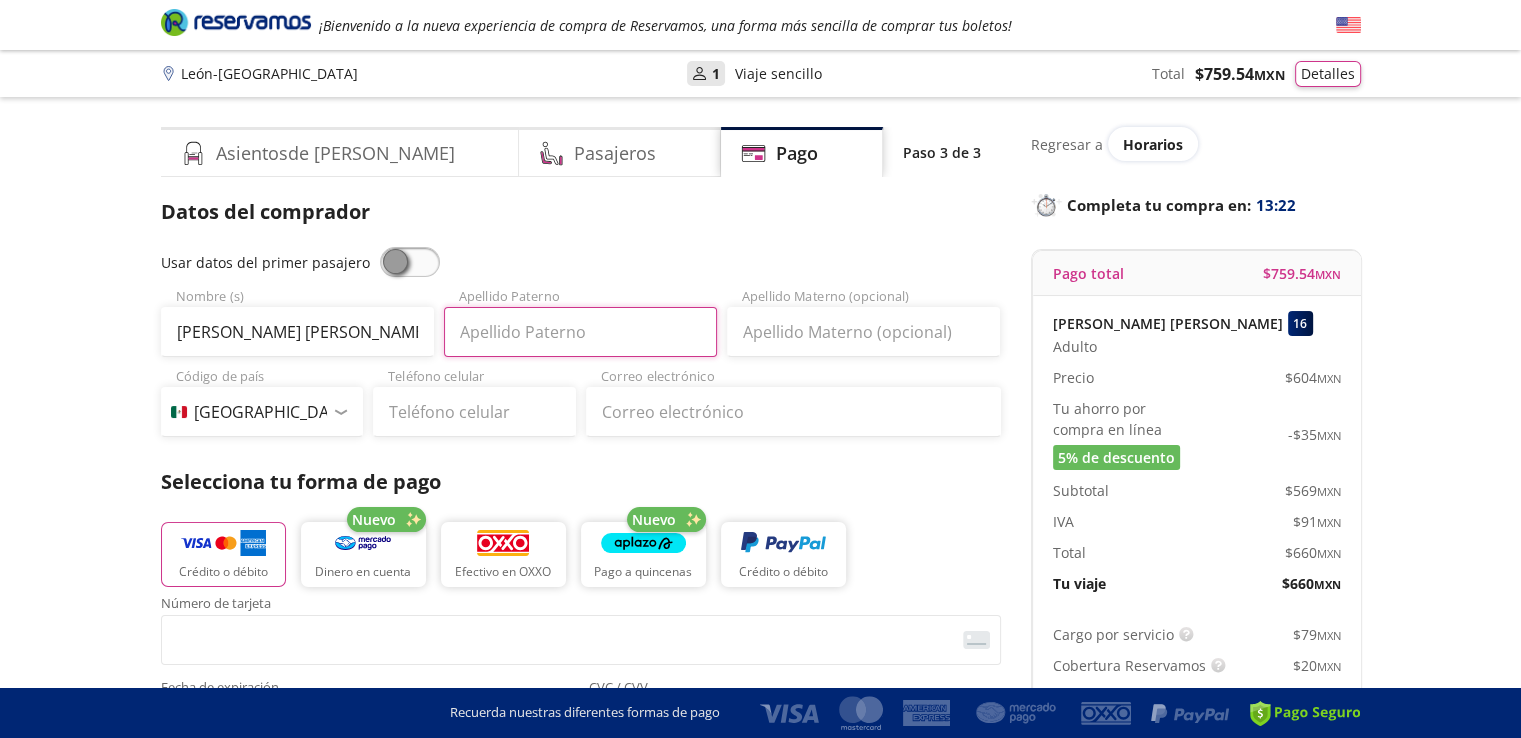 click on "Apellido Paterno" at bounding box center (580, 332) 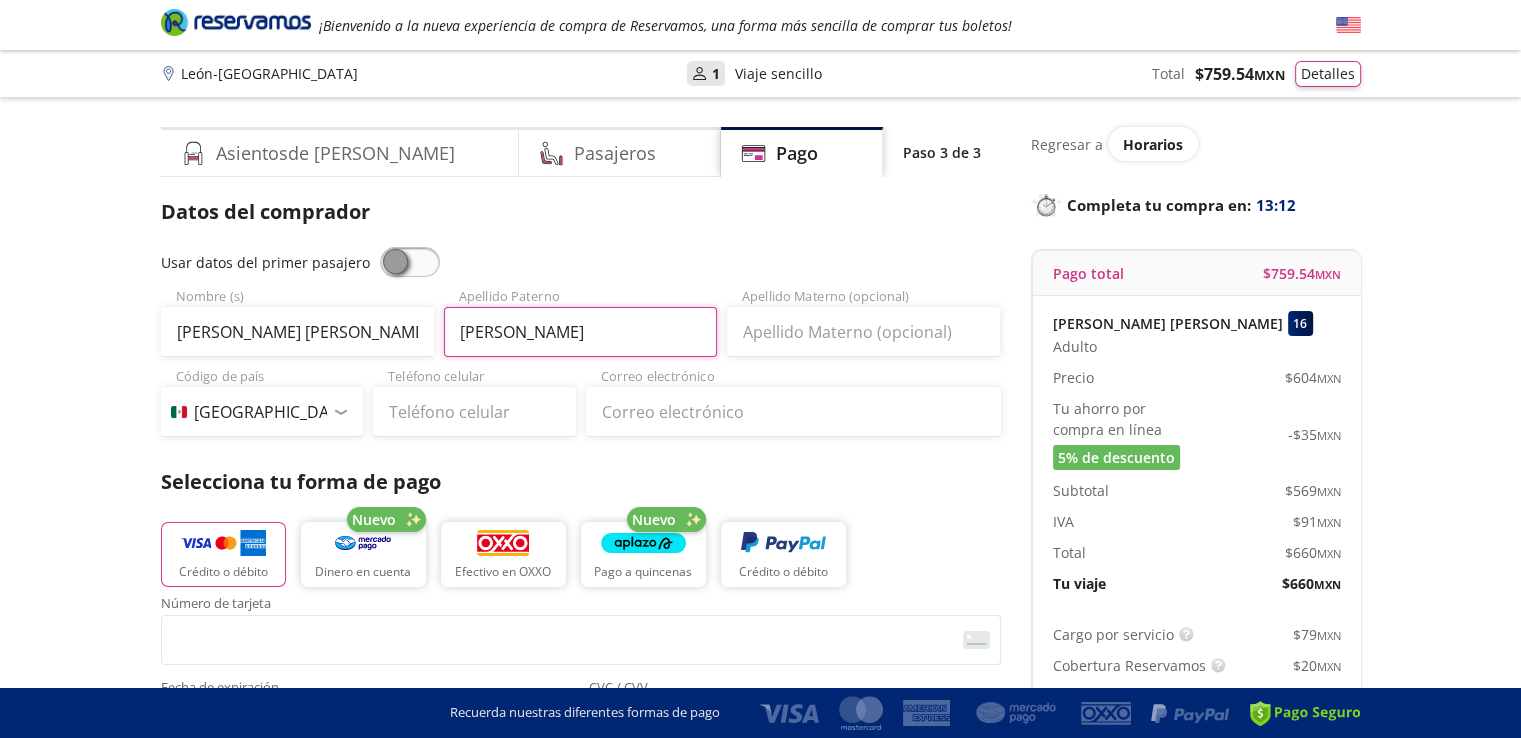 type on "ROMO" 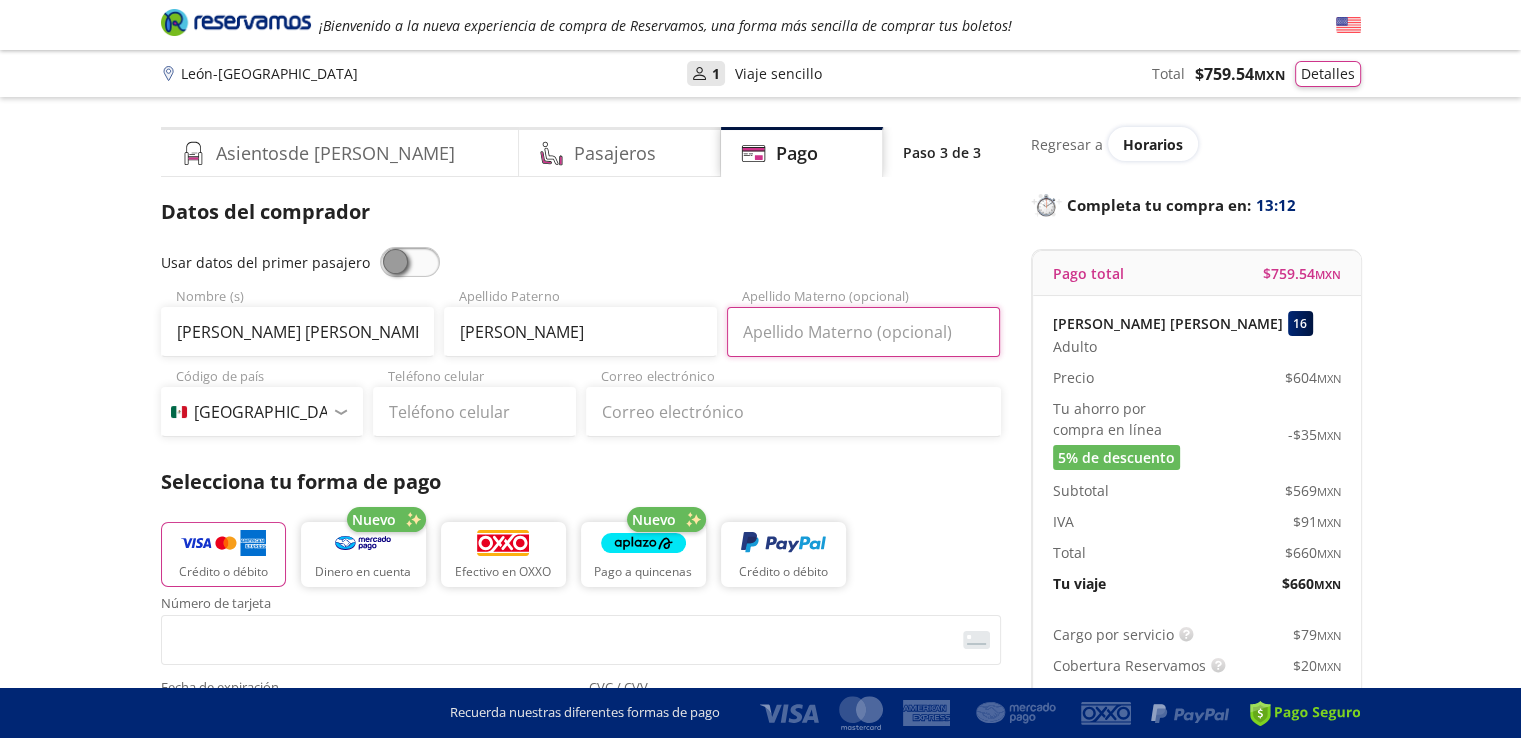 click on "Apellido Materno (opcional)" at bounding box center (863, 332) 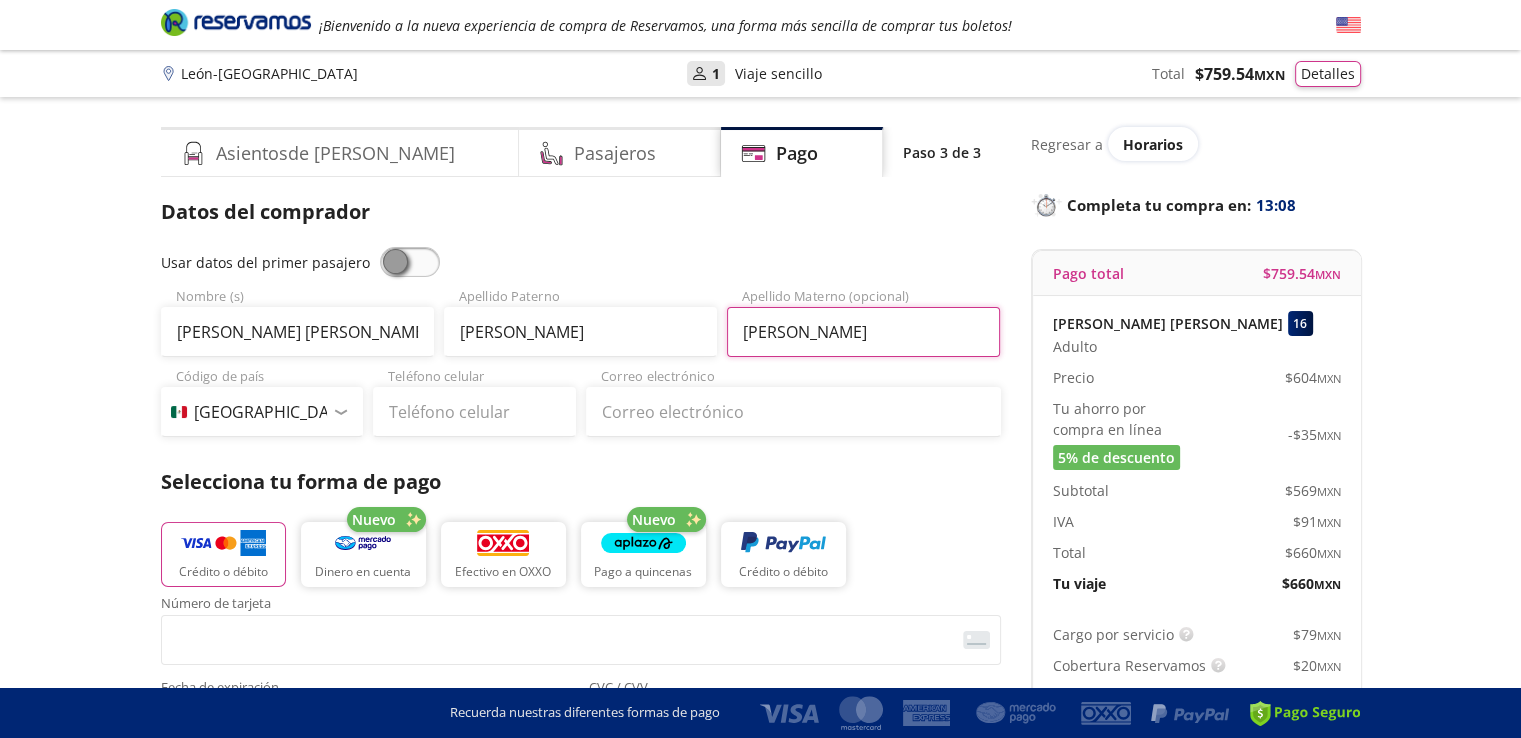 type on "DIAZ" 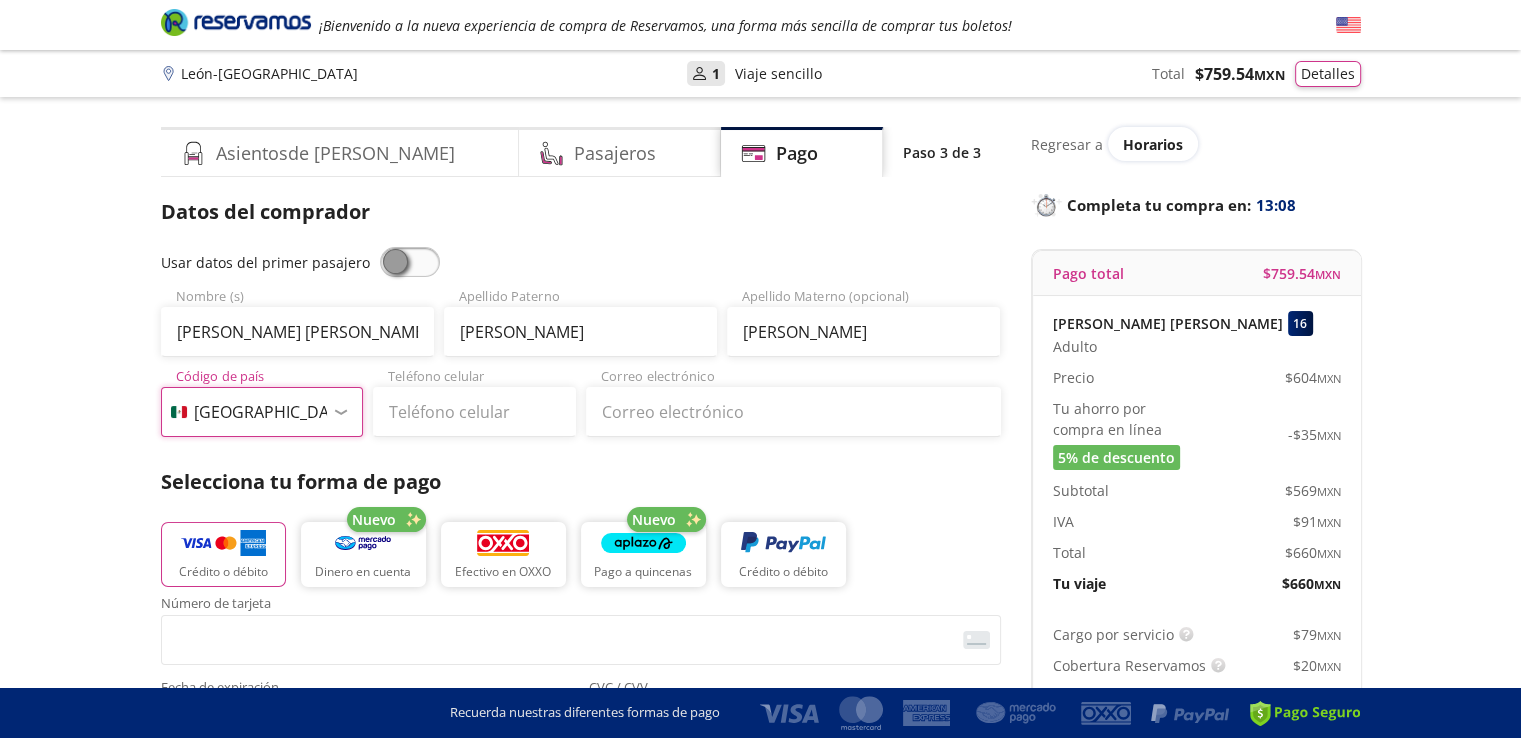 click on "Código de país Estados Unidos +1 México +52 Colombia +57 Brasil +55 Afganistán +93 Albania +355 Alemania +49 Andorra +376 Angola +244 Anguila +1 Antigua y Barbuda +1 Arabia Saudita +966 Argelia +213 Argentina +54 Armenia +374 Aruba +297 Australia +61 Austria +43 Azerbaiyán +994 Bahamas +1 Bangladés +880 Barbados +1 Baréin +973 Bélgica +32 Belice +501 Benín +229 Bermudas +1 Bielorrusia +375 Birmania +95 Bolivia +591 Bosnia y Herzegovina +387 Botsuana +267 Brunéi +673 Bulgaria +359 Burkina Faso +226 Burundi +257 Bután +975 Cabo Verde +238 Camboya +855 Camerún +237 Canadá +1 Caribe Neerlandés +599 Chad +235 Chile +56 China +86 Chipre +357 Comoras +269 Congo +243 Congo +242 Corea del Norte +850 Corea del Sur +82 Costa de Marfil +225 Costa Rica +506 Croacia +385 Cuba +53 Curaçao +599 Dinamarca +45 Dominica +1 Ecuador +593 Egipto +20 El Salvador +503 Emiratos Árabes Unidos +971 Eritrea +291 Eslovaquia +421 Eslovenia +386 España +34 Estonia +372 Etiopía +251 Federación Rusa +7 Fiji +679 Ghana +233" at bounding box center [262, 412] 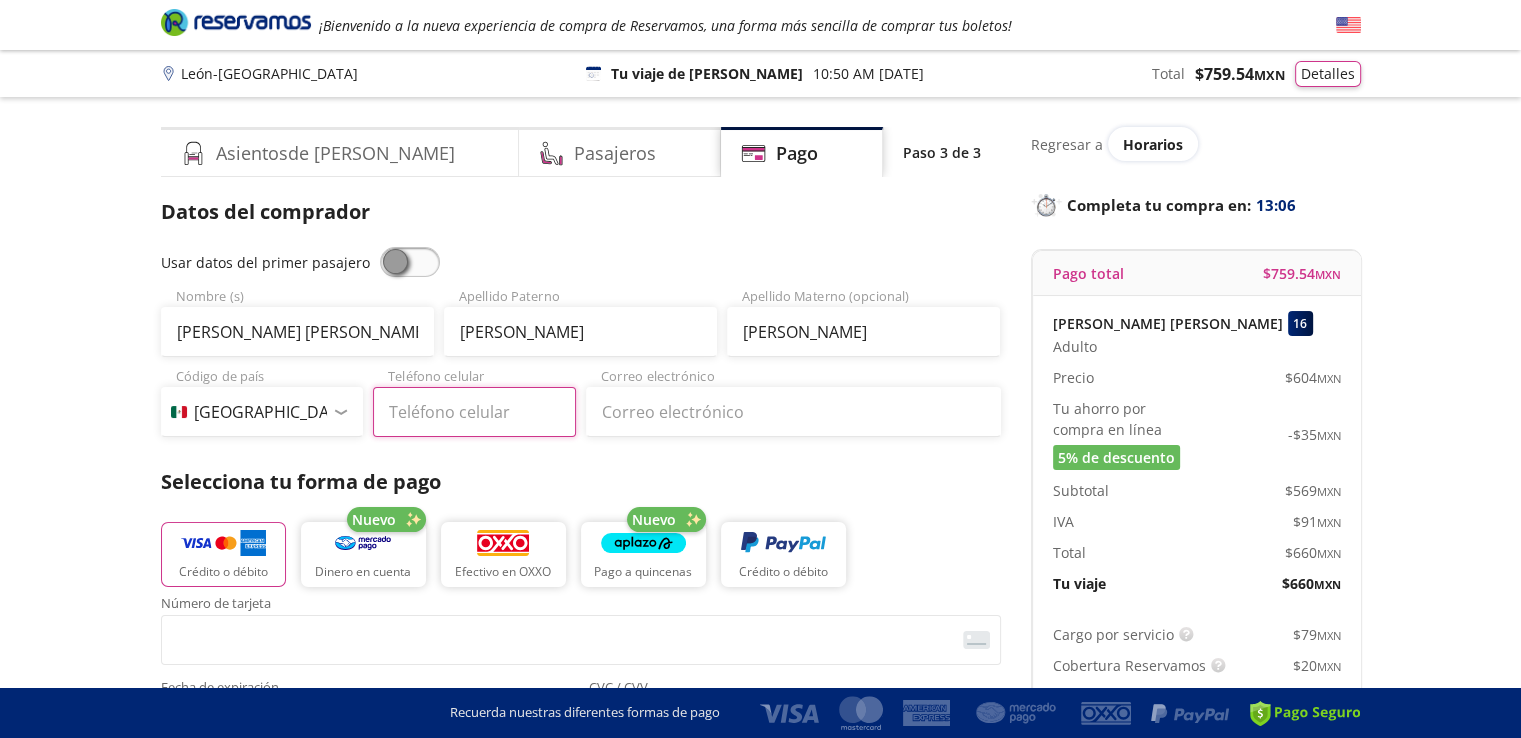 click on "Teléfono celular" at bounding box center (474, 412) 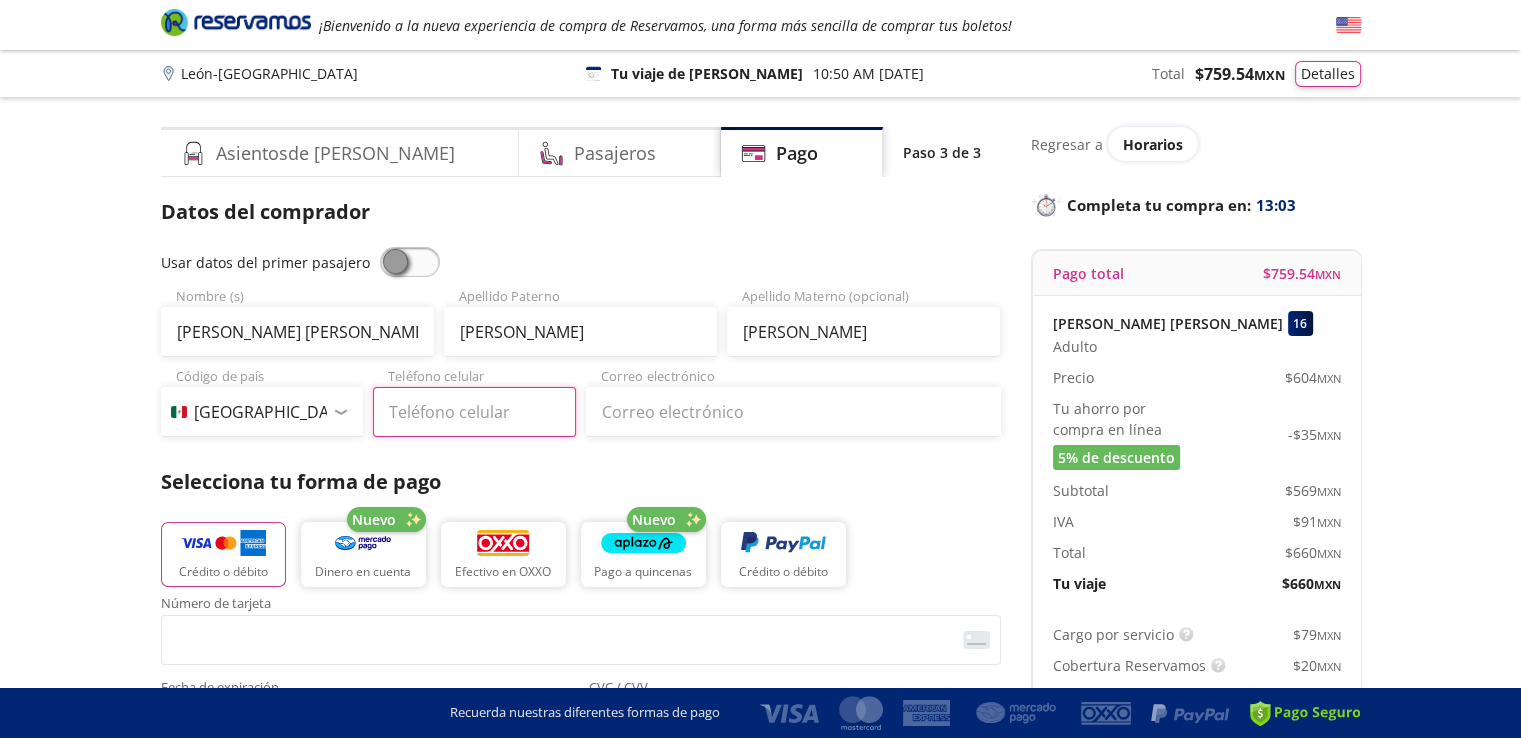 type on "33 1797 3503" 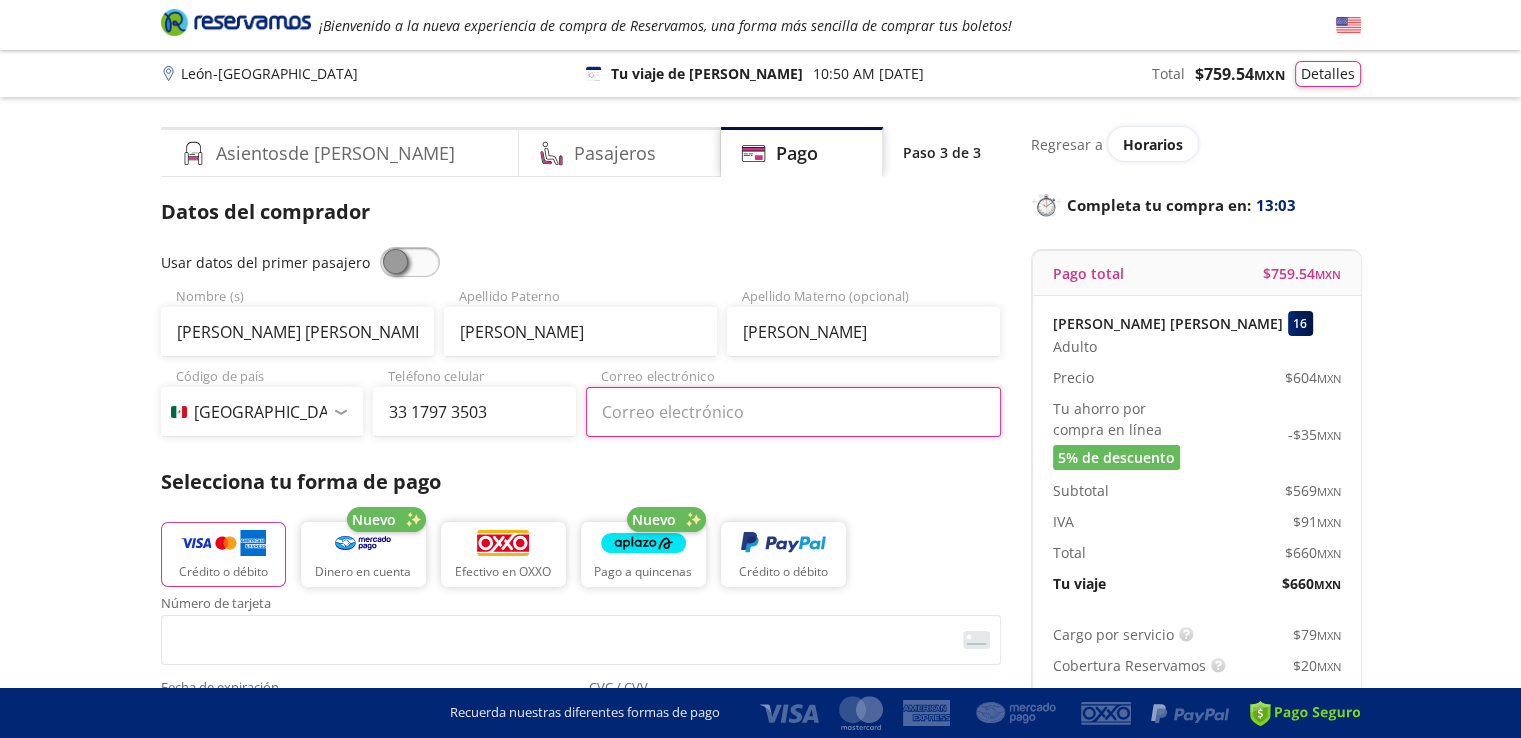 type on "NORA.ROMO@MX.NESTLE.COM" 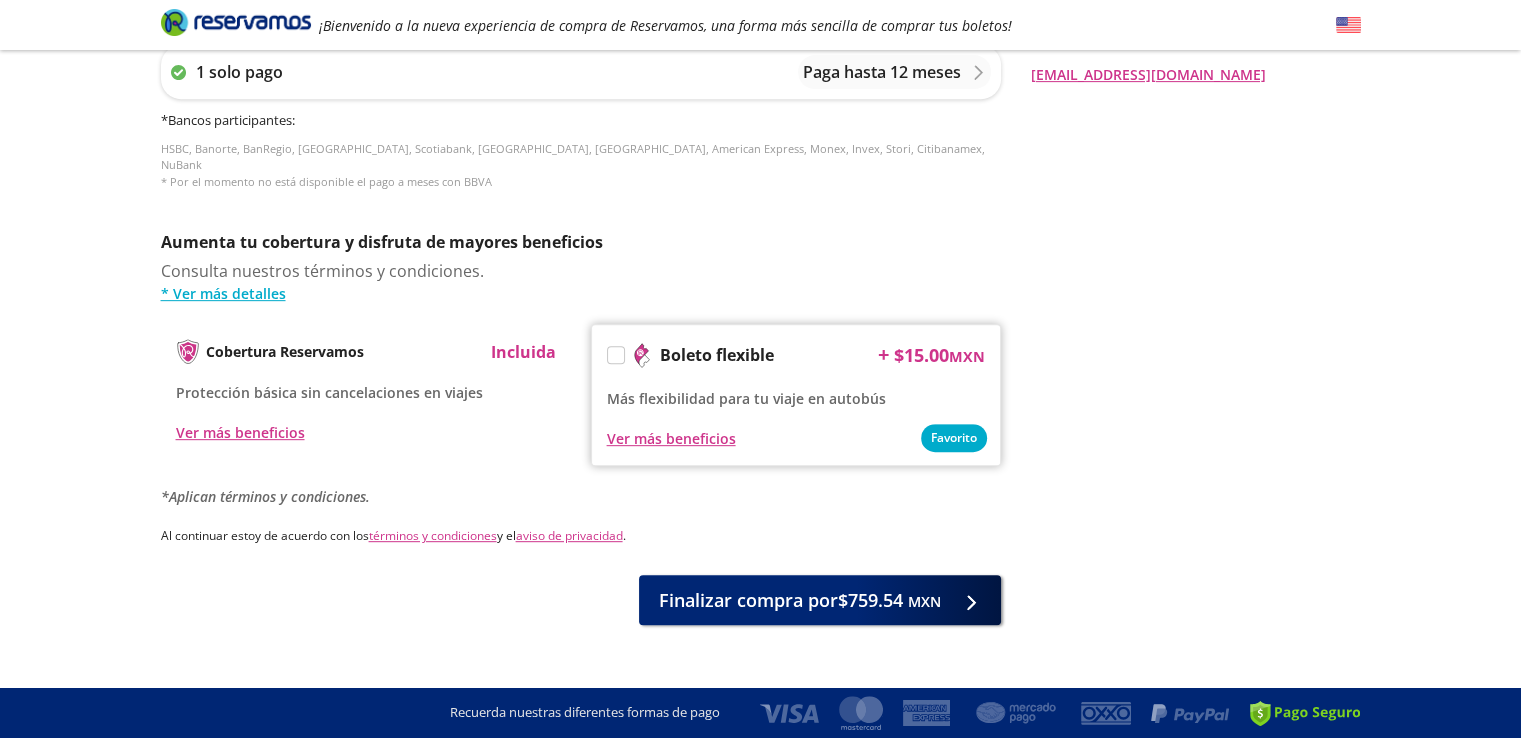 scroll, scrollTop: 864, scrollLeft: 0, axis: vertical 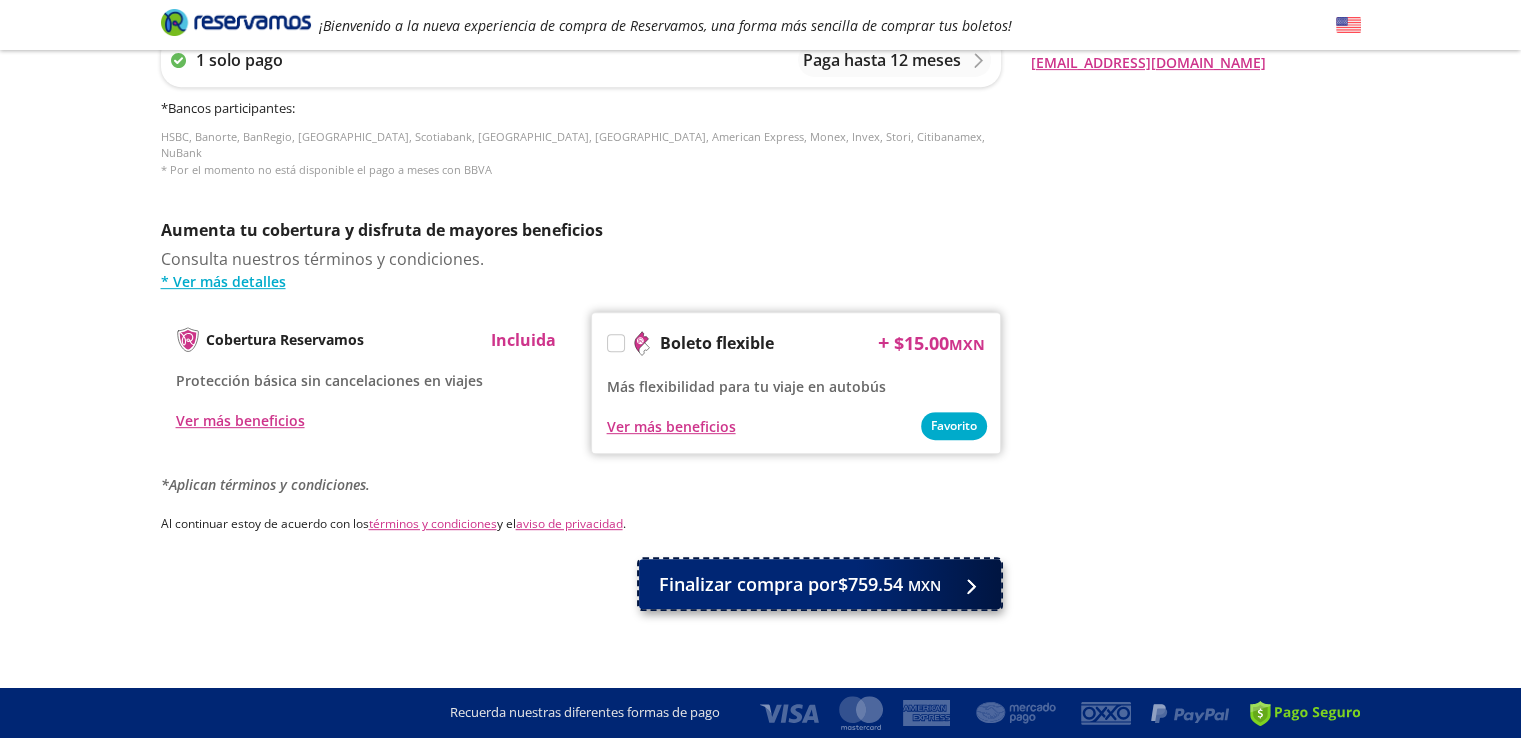 click at bounding box center [966, 584] 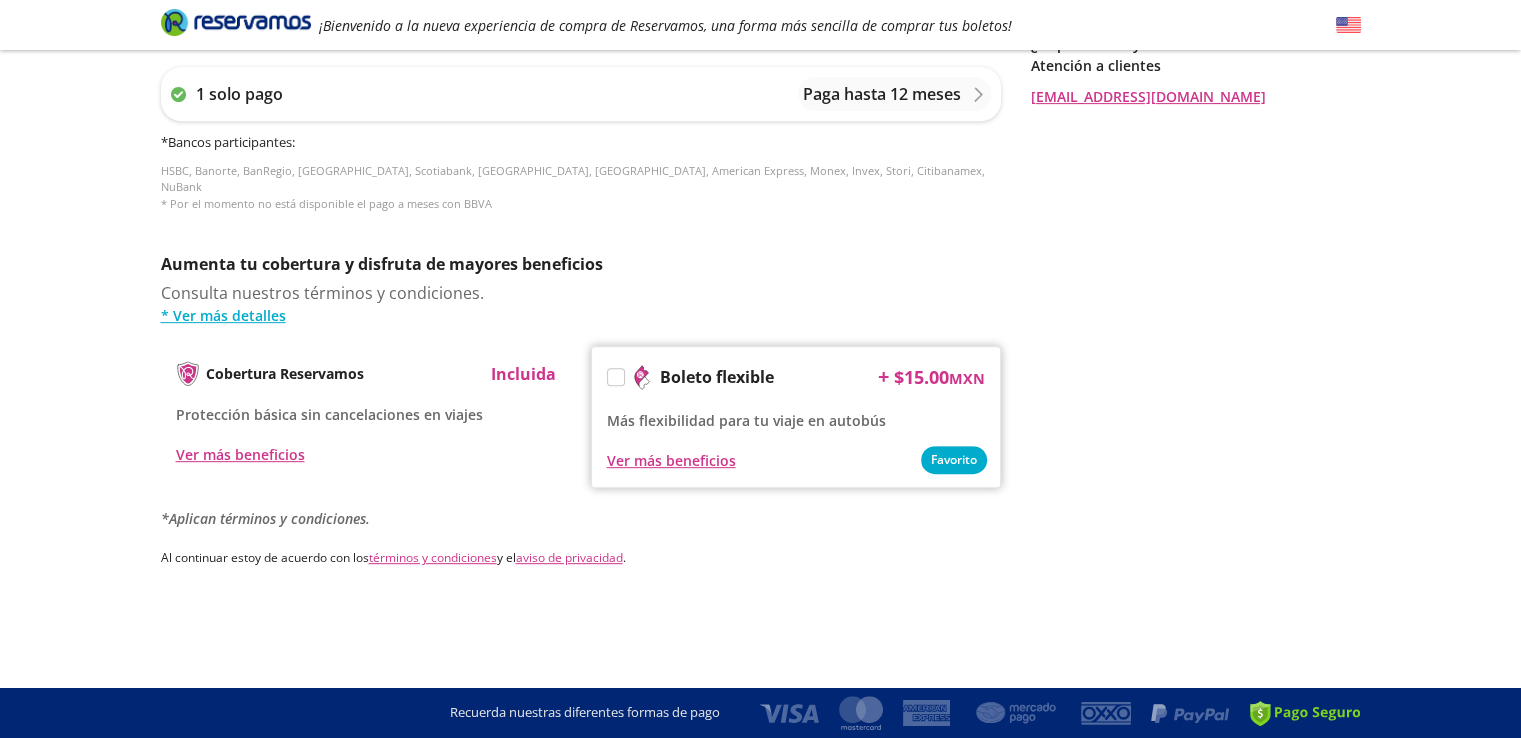 scroll, scrollTop: 0, scrollLeft: 0, axis: both 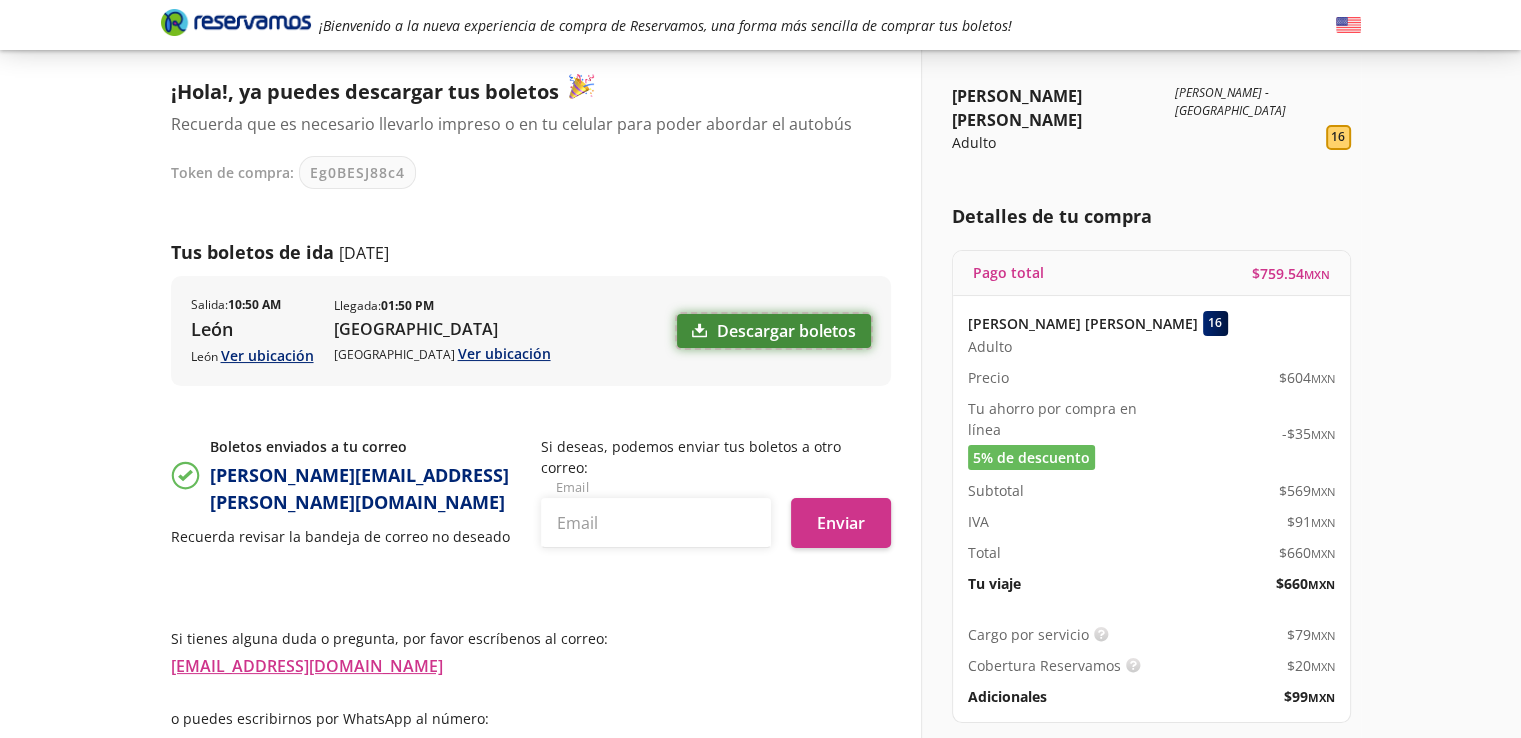 click on "Descargar boletos" at bounding box center [774, 331] 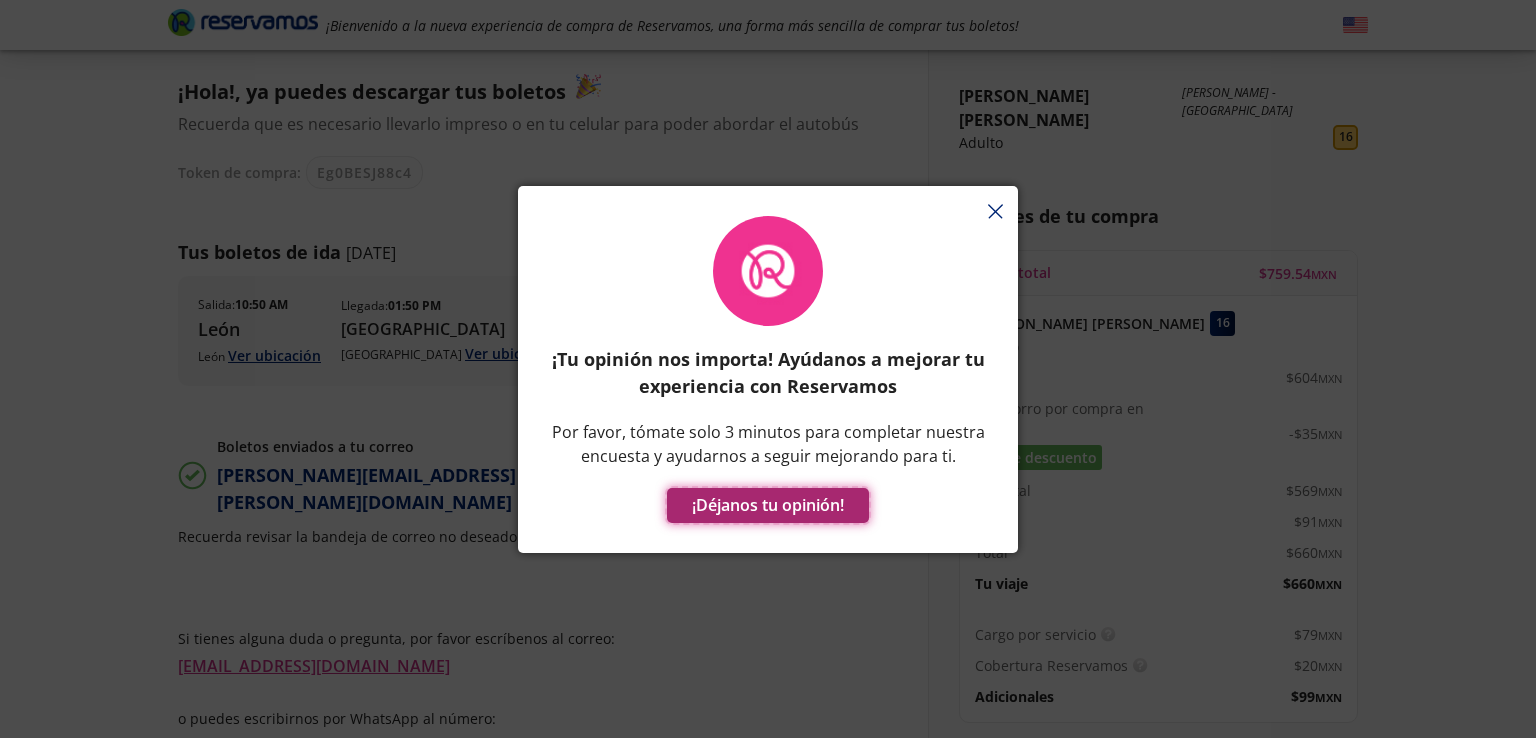 click on "¡Déjanos tu opinión!" at bounding box center [768, 505] 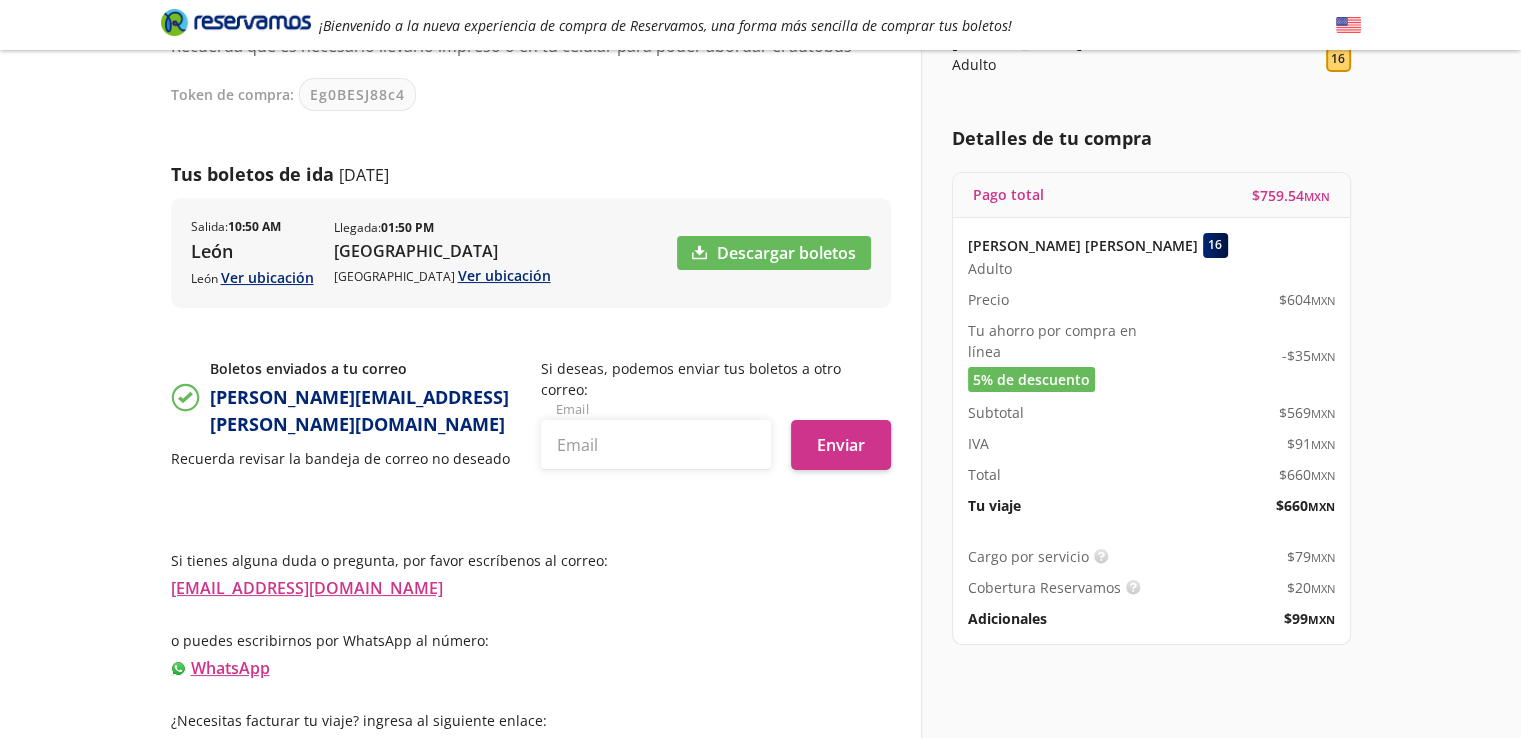 scroll, scrollTop: 198, scrollLeft: 0, axis: vertical 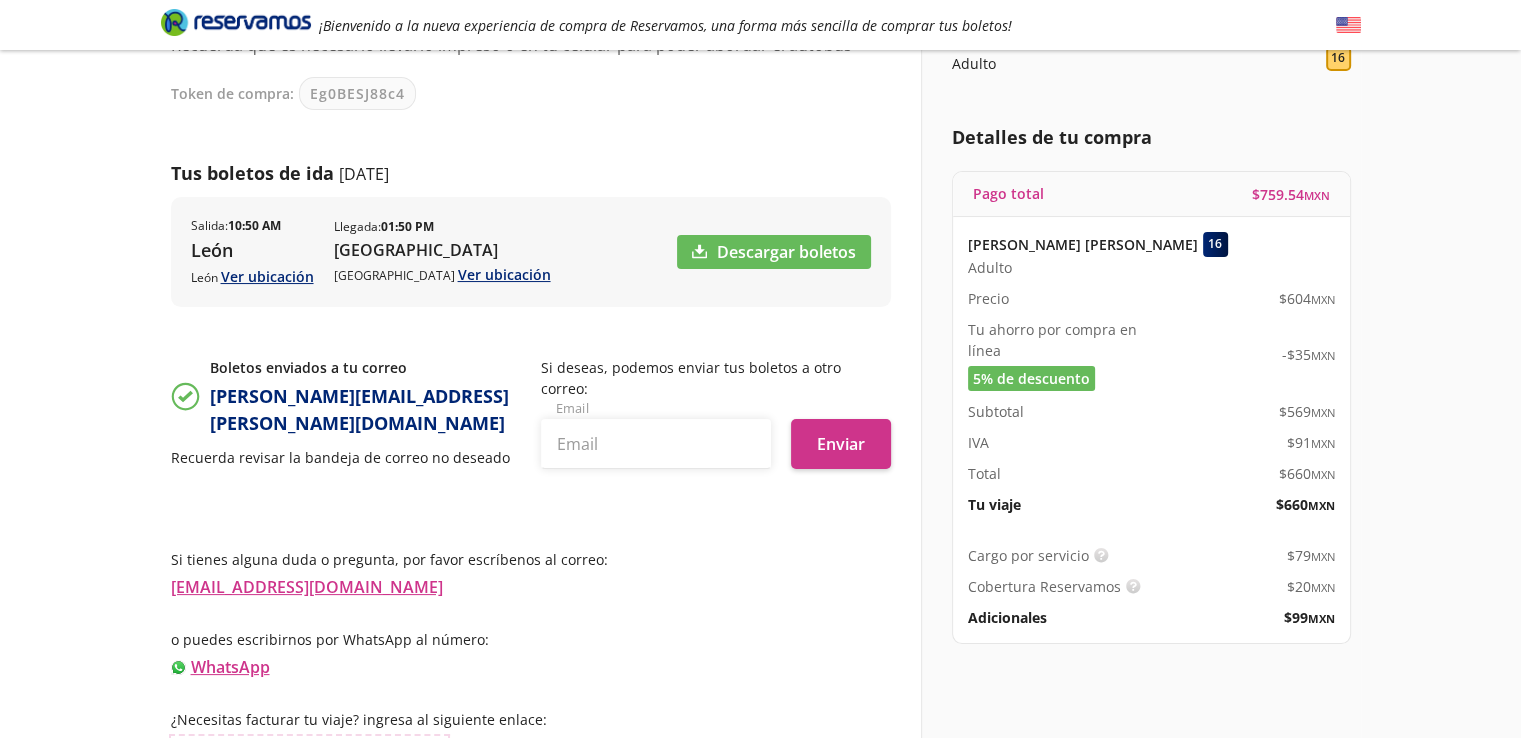 click on "Información para obtener tu factura" at bounding box center [309, 747] 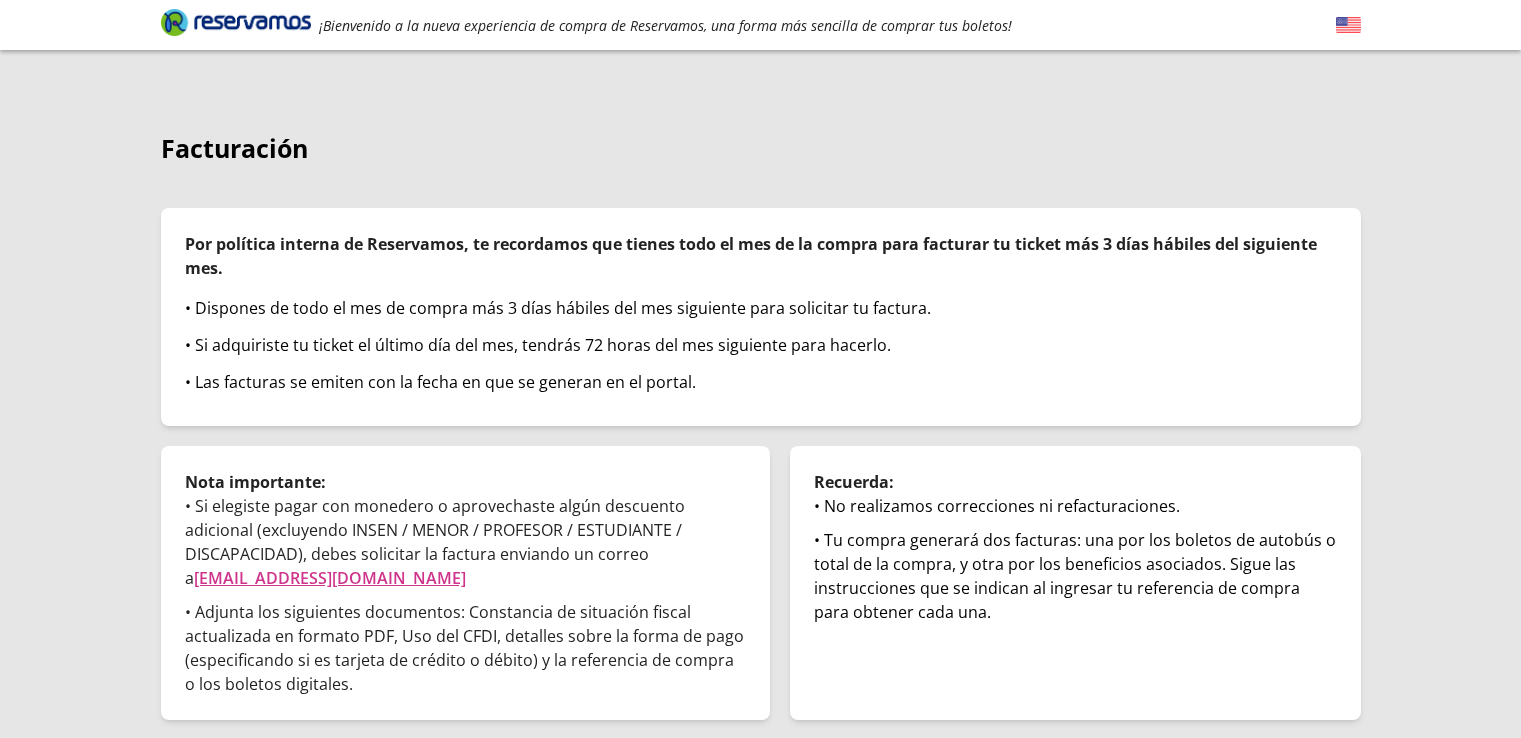 scroll, scrollTop: 0, scrollLeft: 0, axis: both 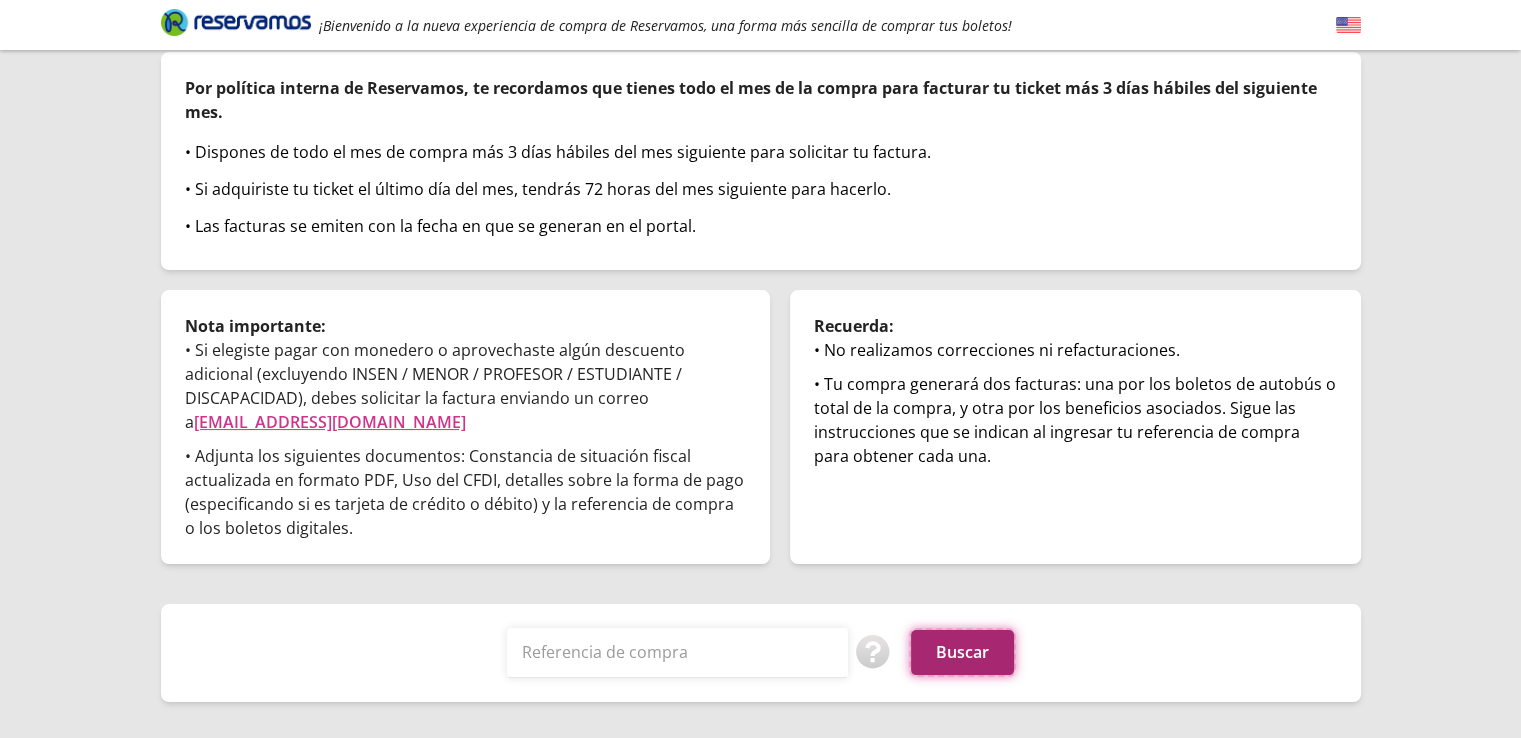click on "Buscar" at bounding box center (962, 652) 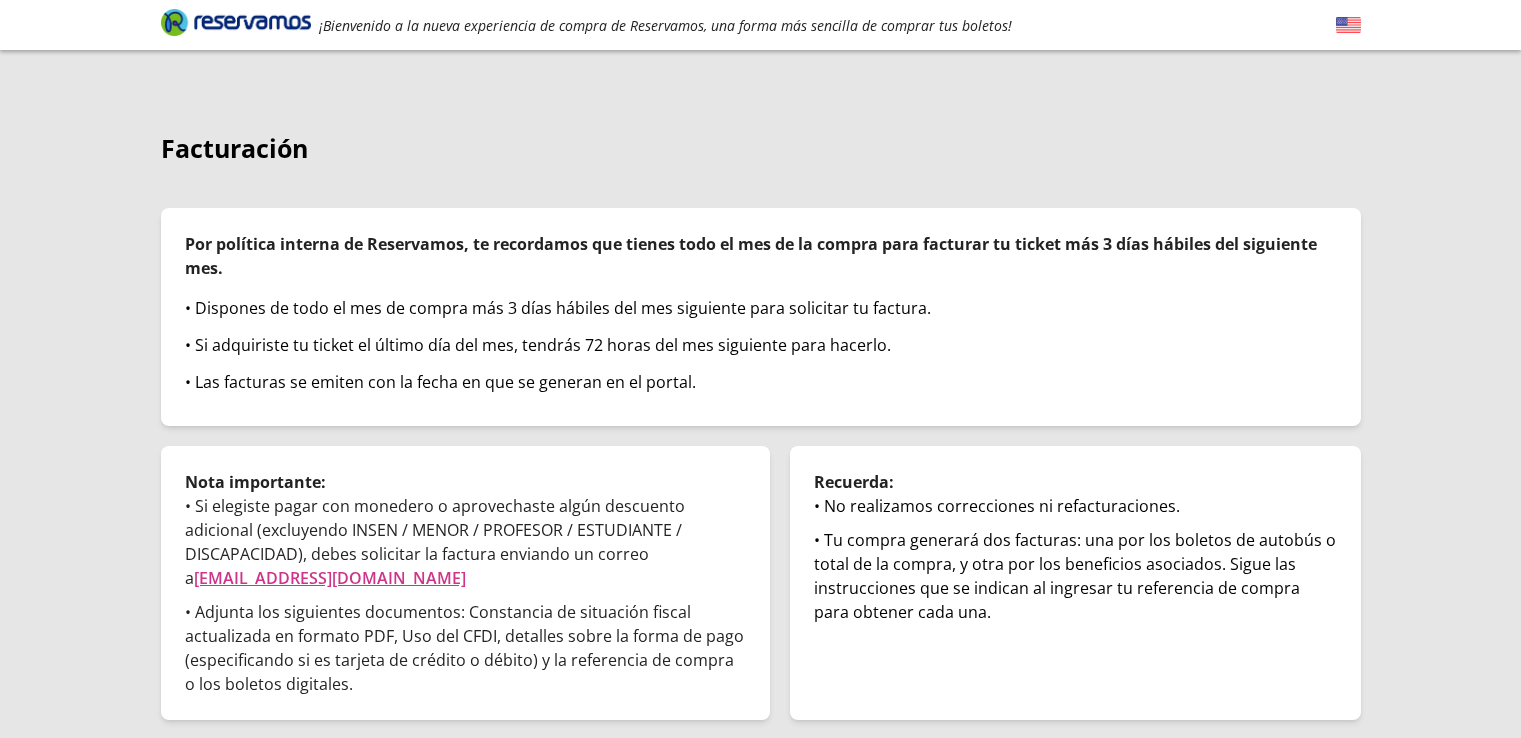 scroll, scrollTop: 0, scrollLeft: 0, axis: both 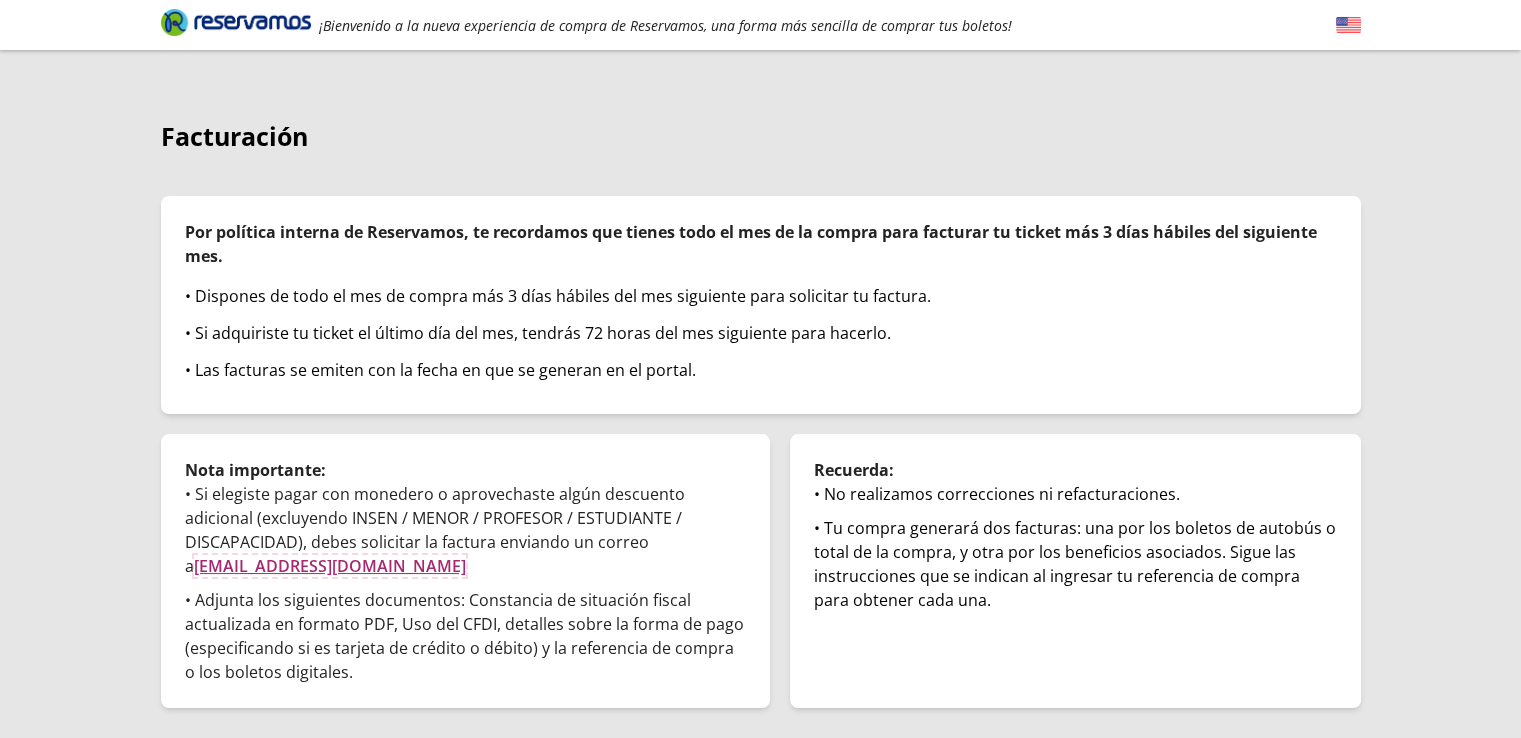 click on "[EMAIL_ADDRESS][DOMAIN_NAME]" at bounding box center [330, 566] 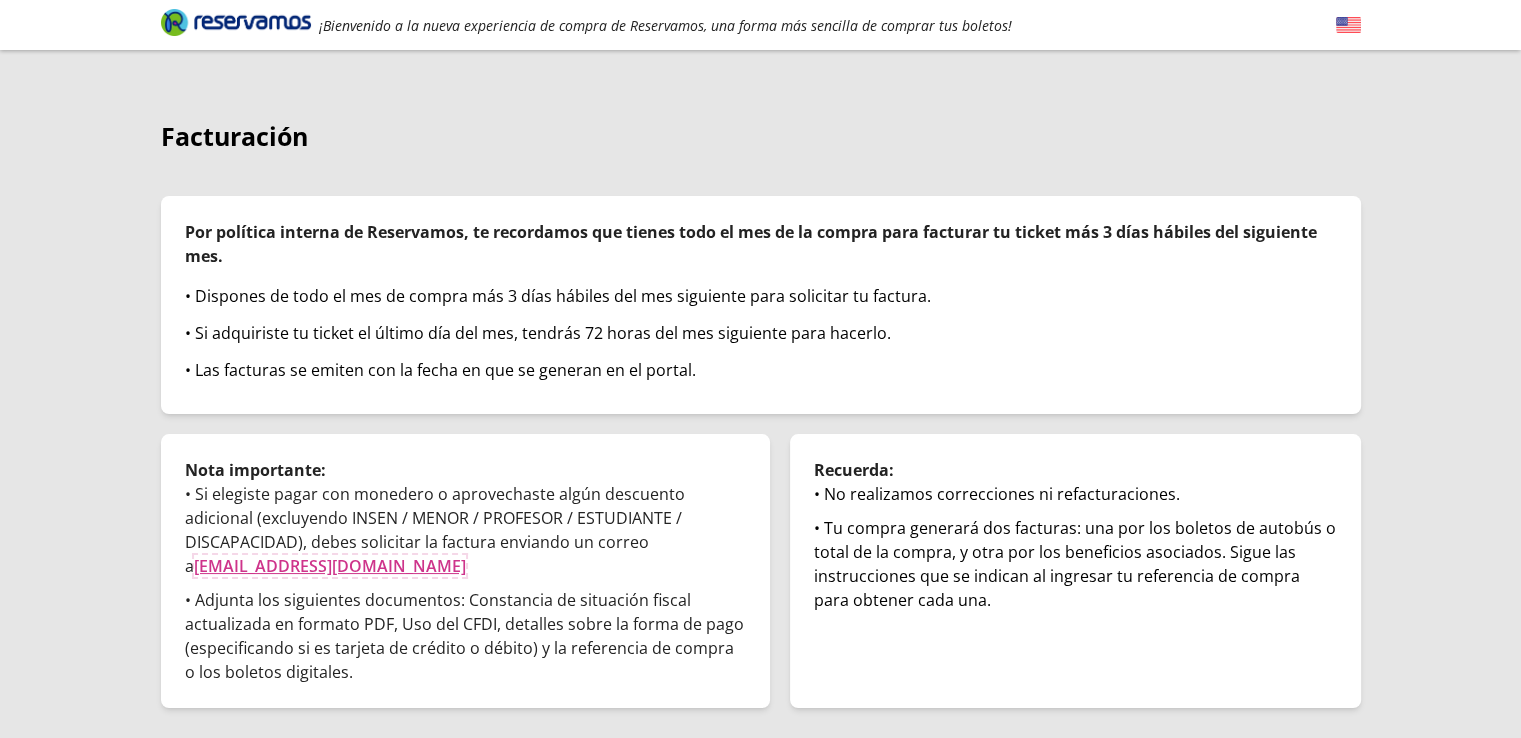 scroll, scrollTop: 156, scrollLeft: 0, axis: vertical 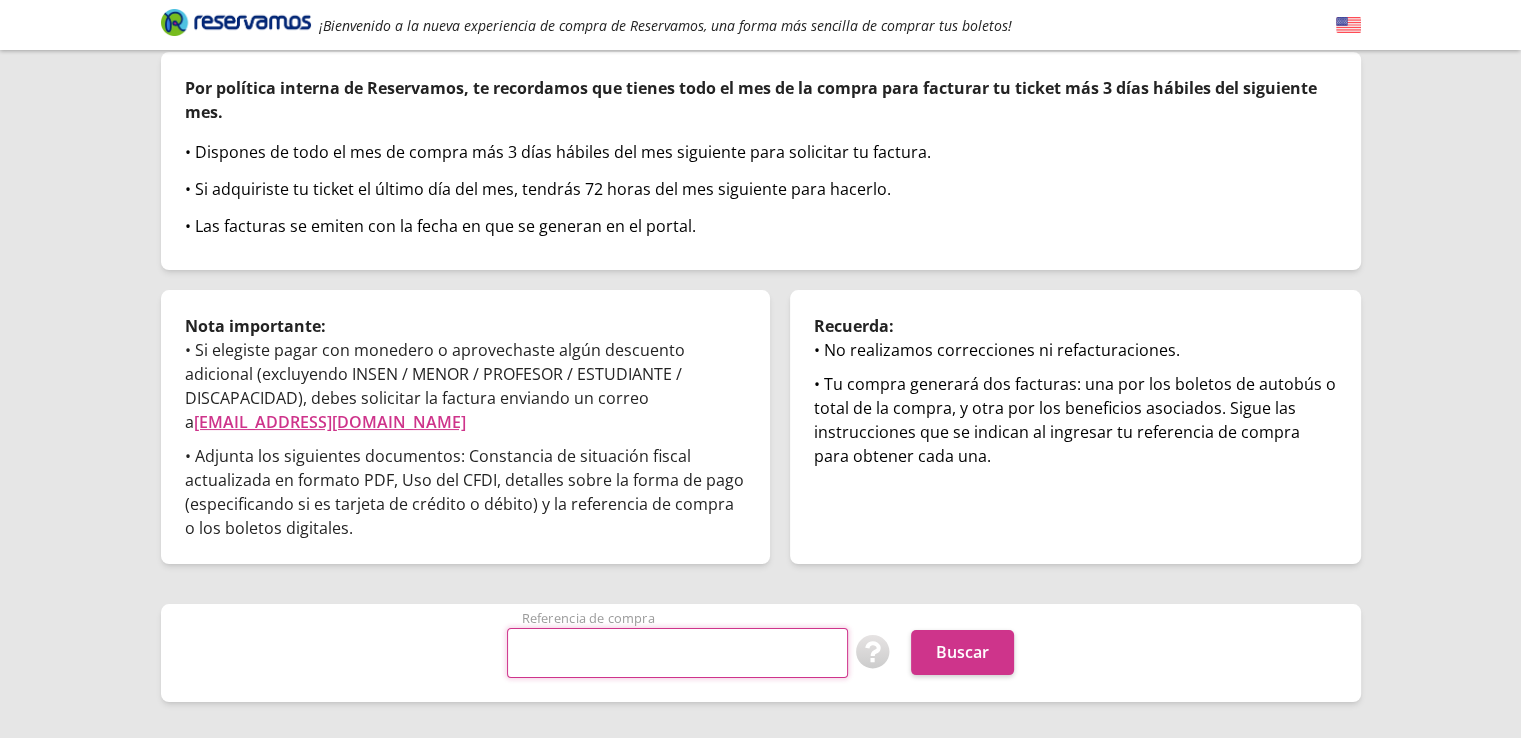 click on "Referencia de compra" at bounding box center [677, 653] 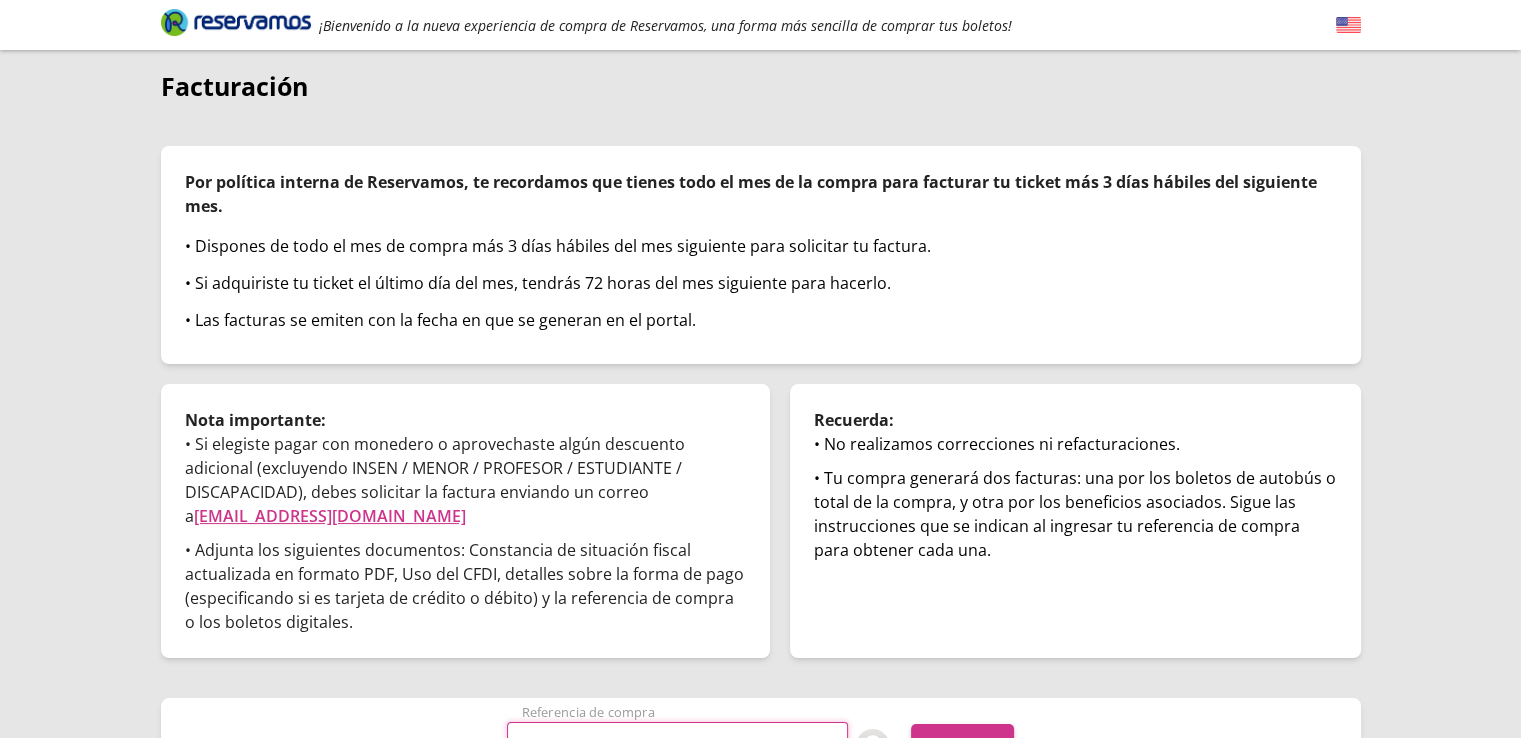 scroll, scrollTop: 0, scrollLeft: 0, axis: both 